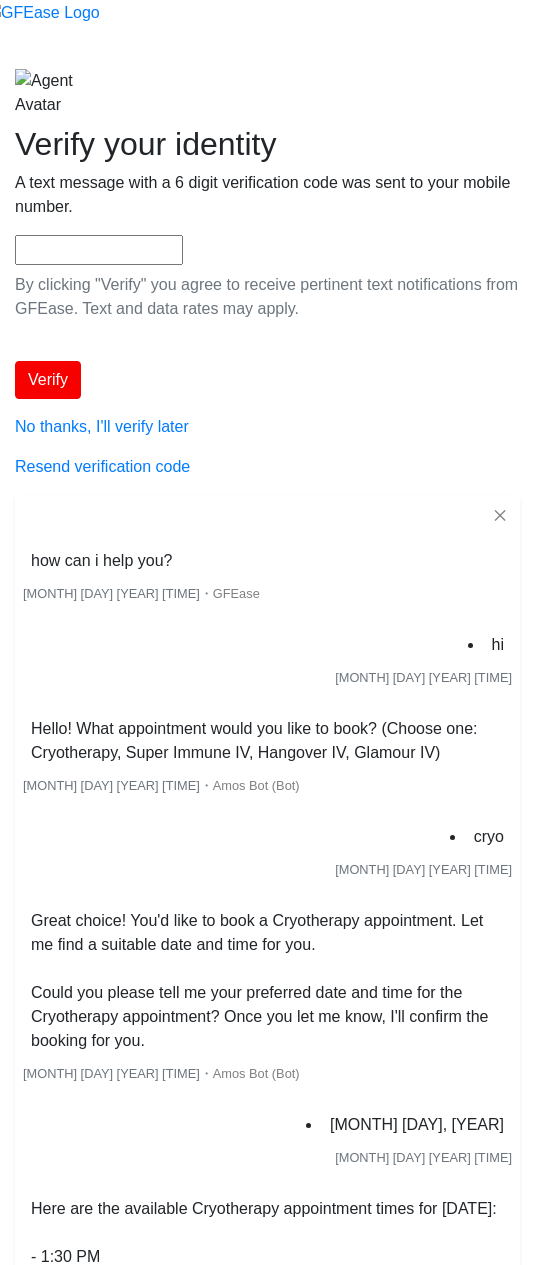 scroll, scrollTop: 942, scrollLeft: 0, axis: vertical 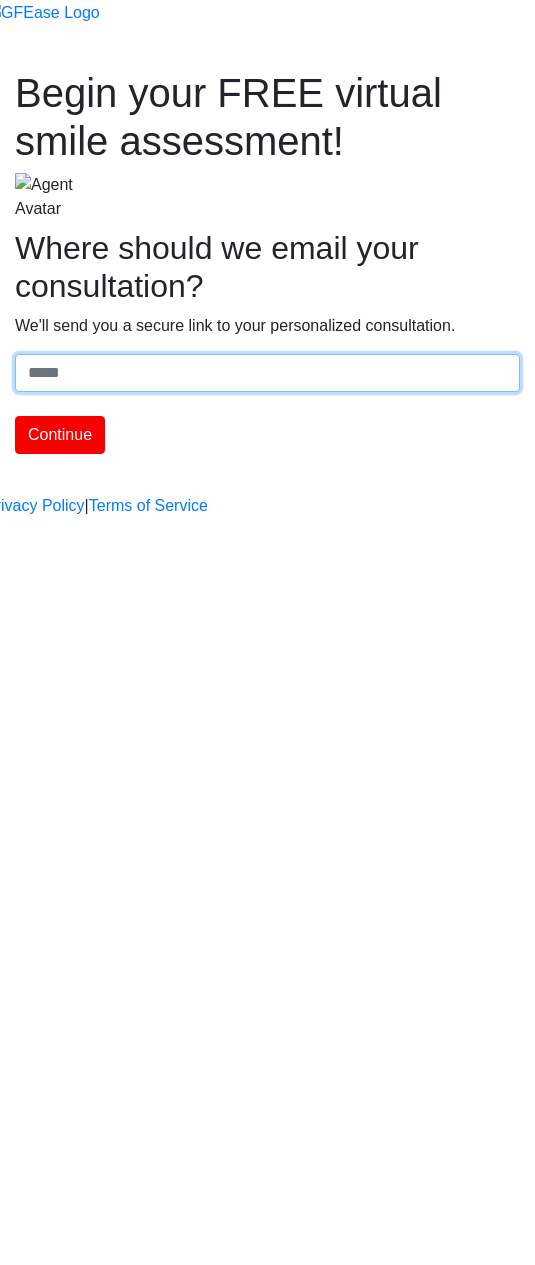 click on "Where should we email your treatment plan?" at bounding box center (267, 373) 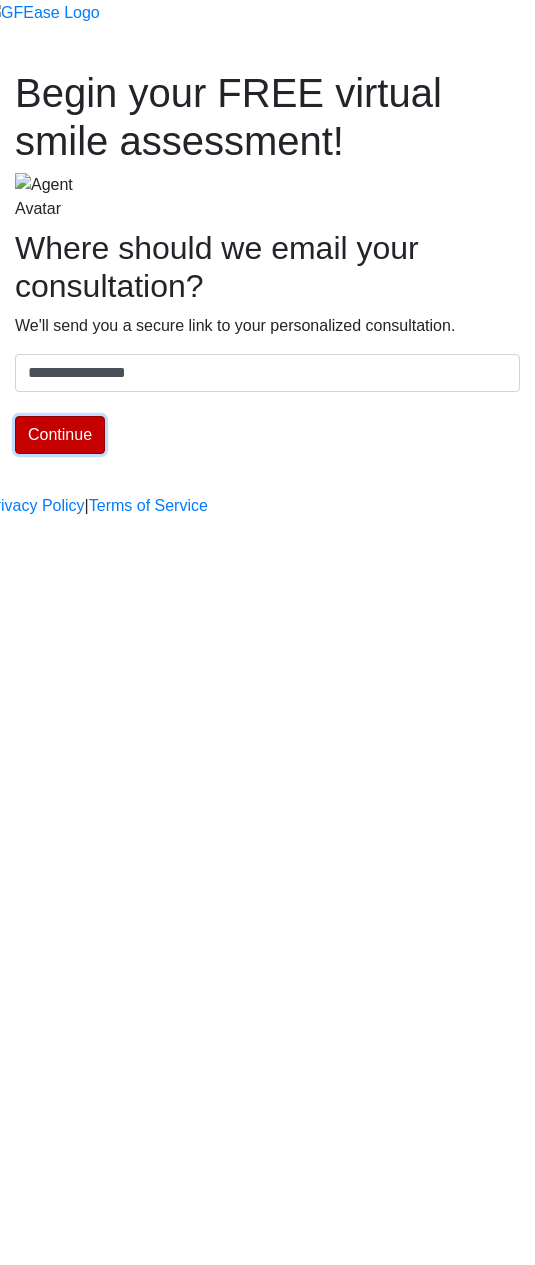 click on "Continue" at bounding box center [60, 435] 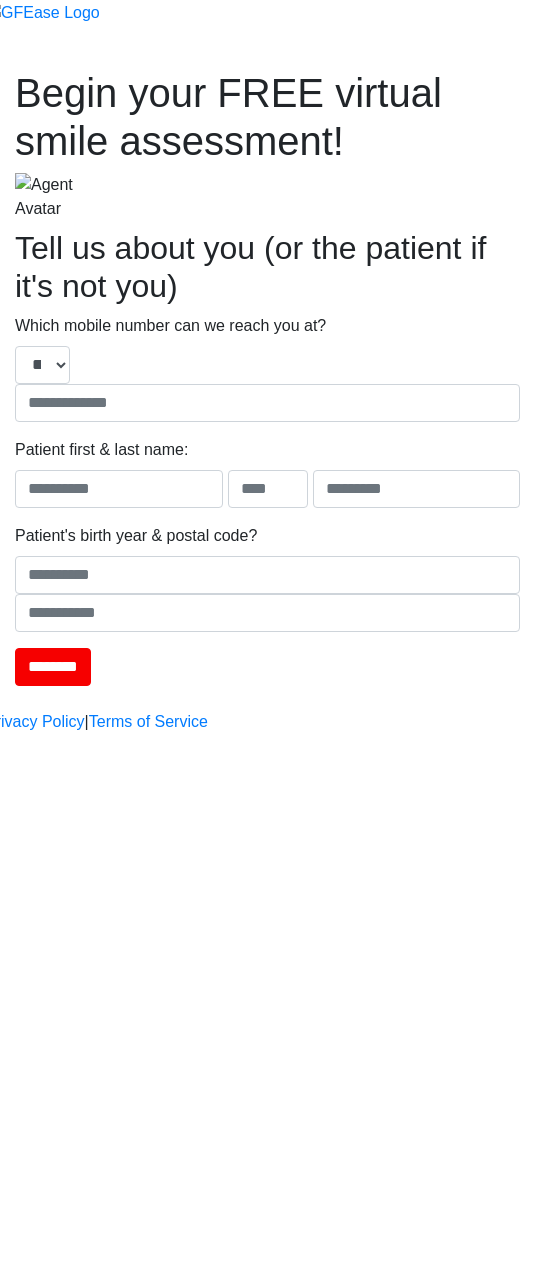 click at bounding box center [-7, 36] 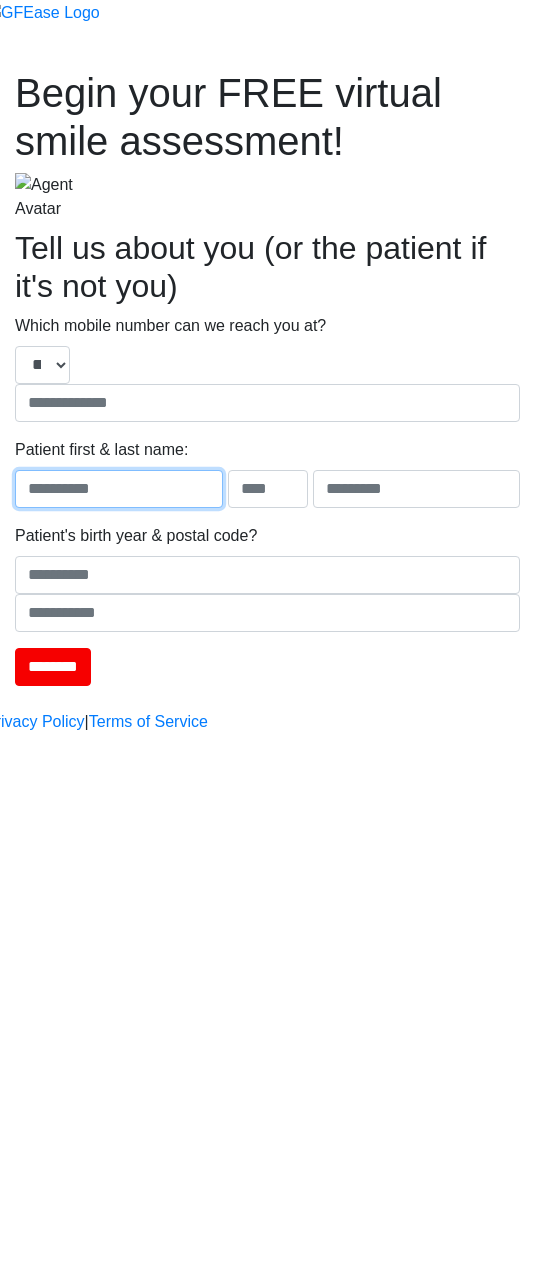 click at bounding box center (119, 489) 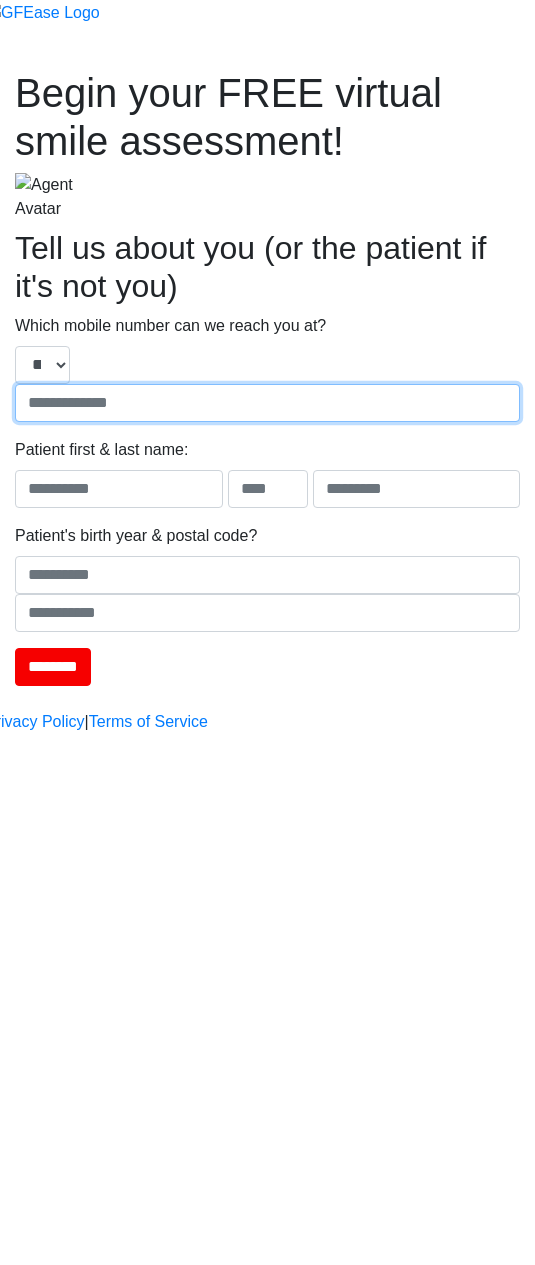 type on "**********" 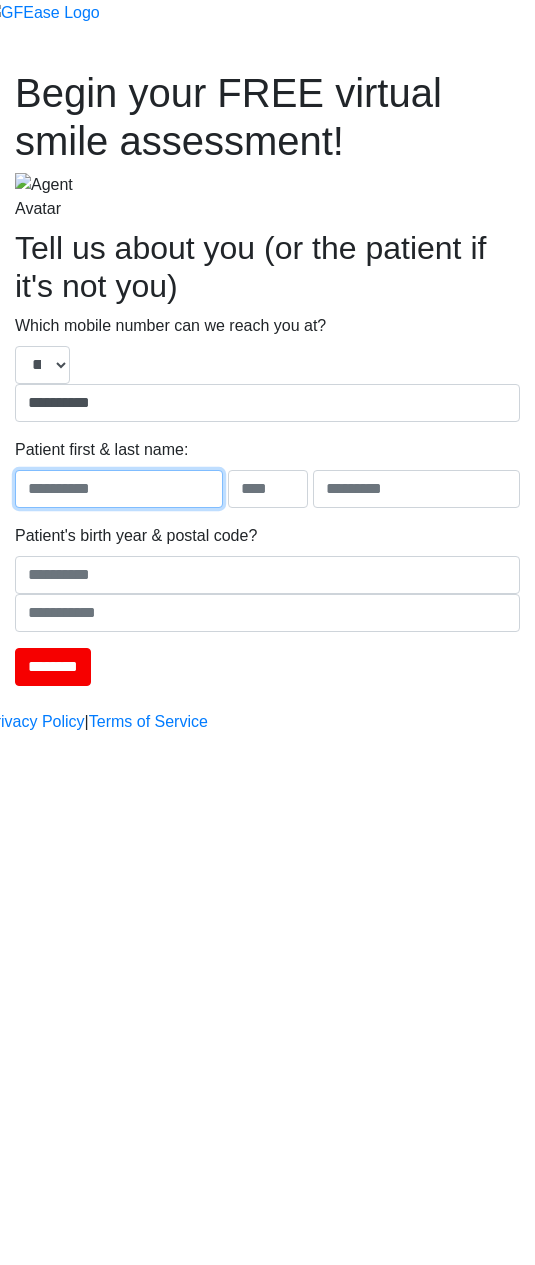 type on "****" 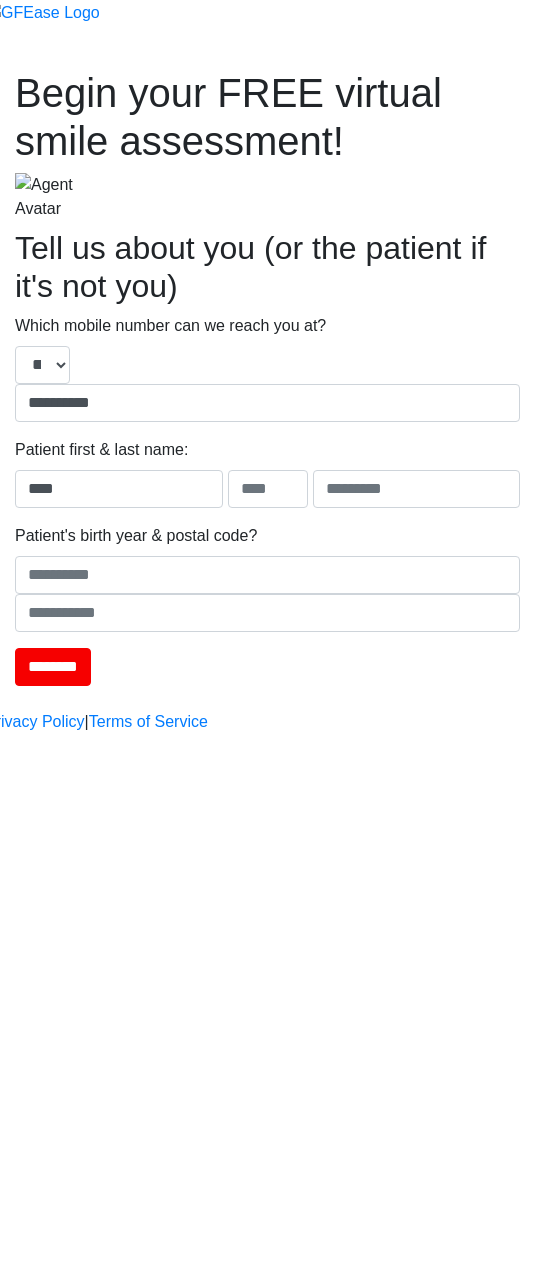 type on "****" 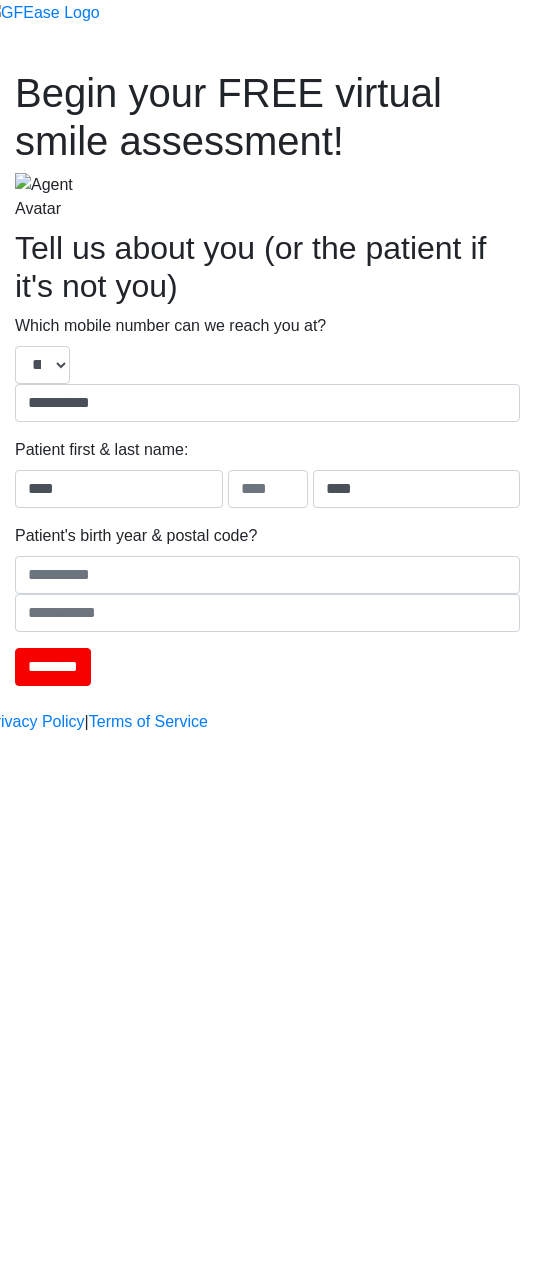type on "****" 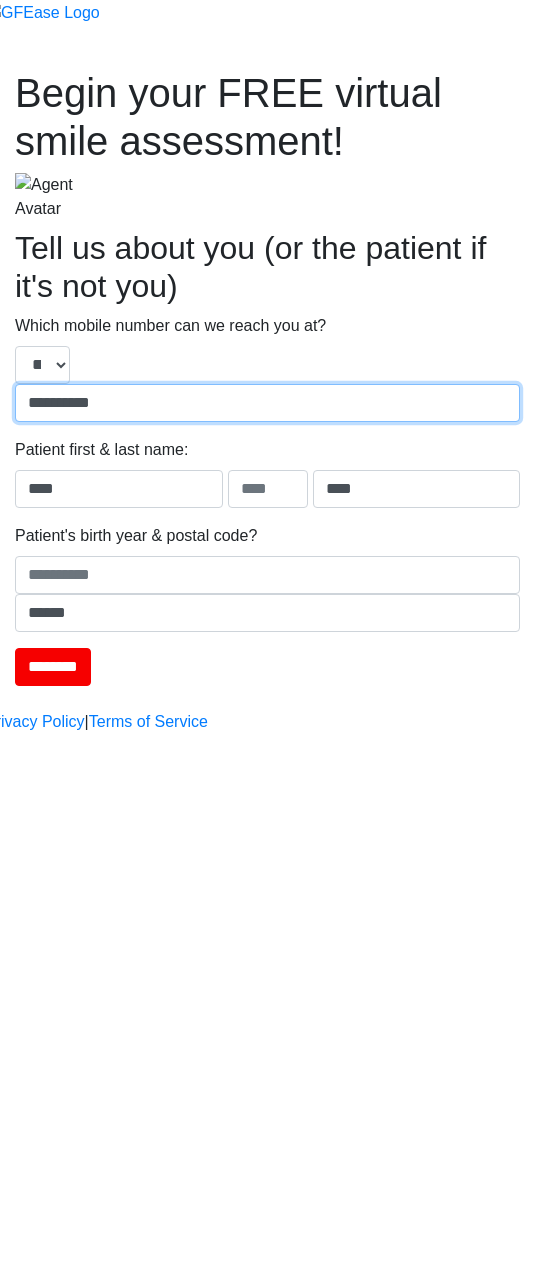 click on "**********" at bounding box center [267, 403] 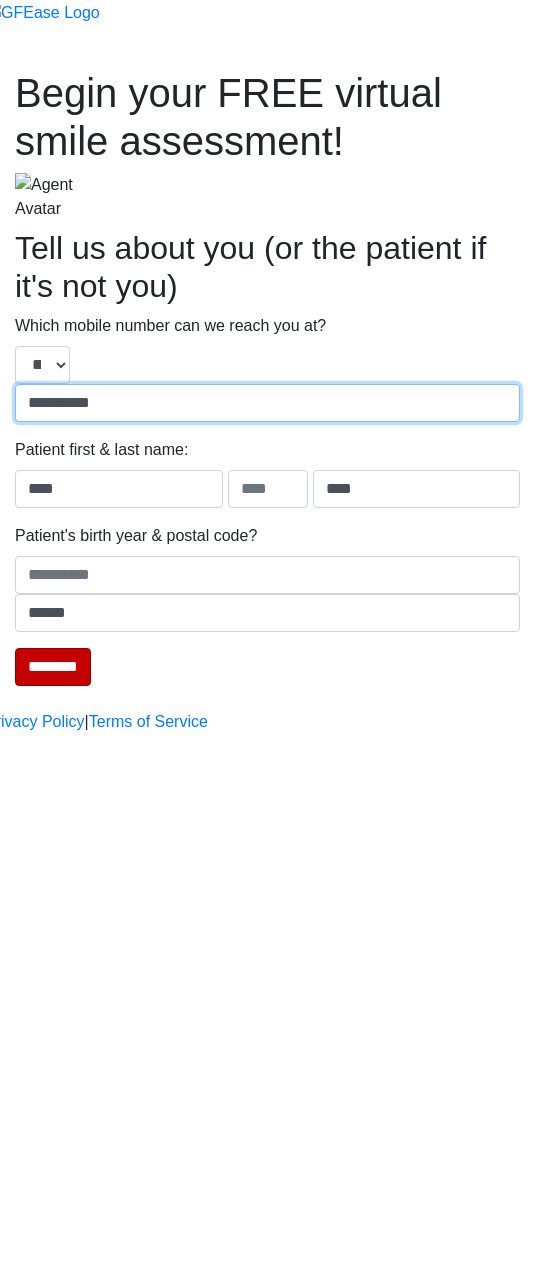 type on "**********" 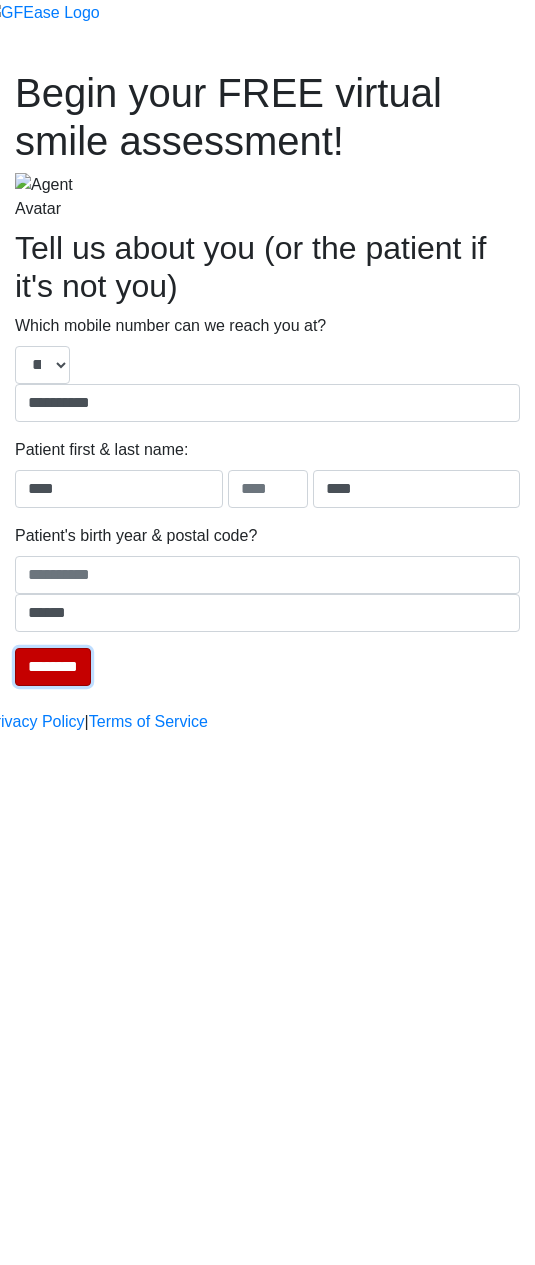click on "********" at bounding box center (53, 667) 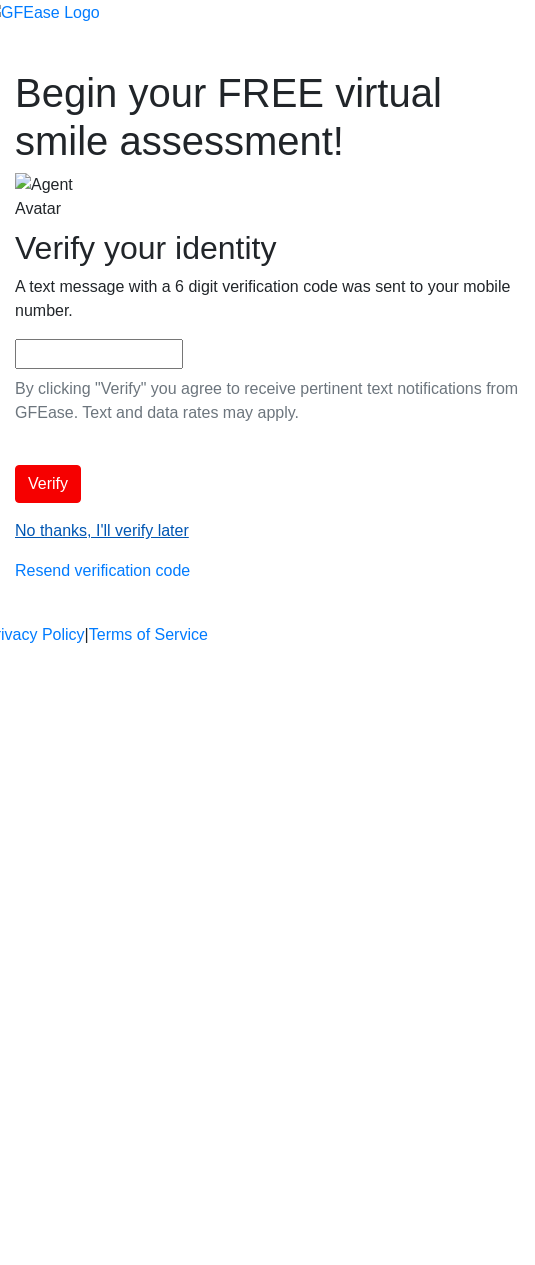 click on "No thanks, I'll verify later" at bounding box center (102, 530) 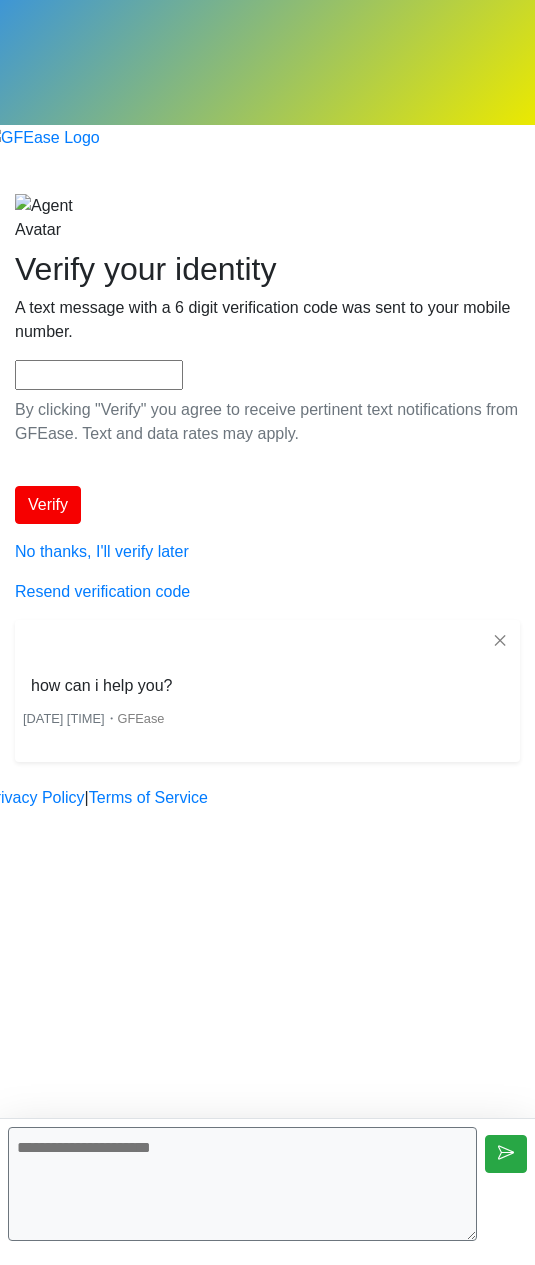 click at bounding box center (242, 1184) 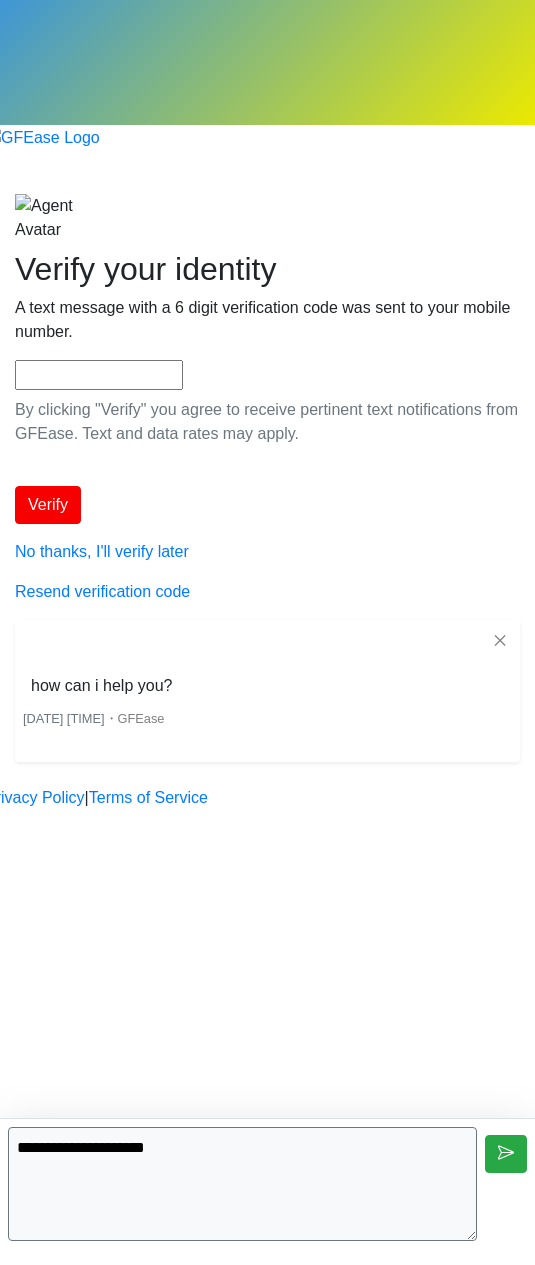 type on "**********" 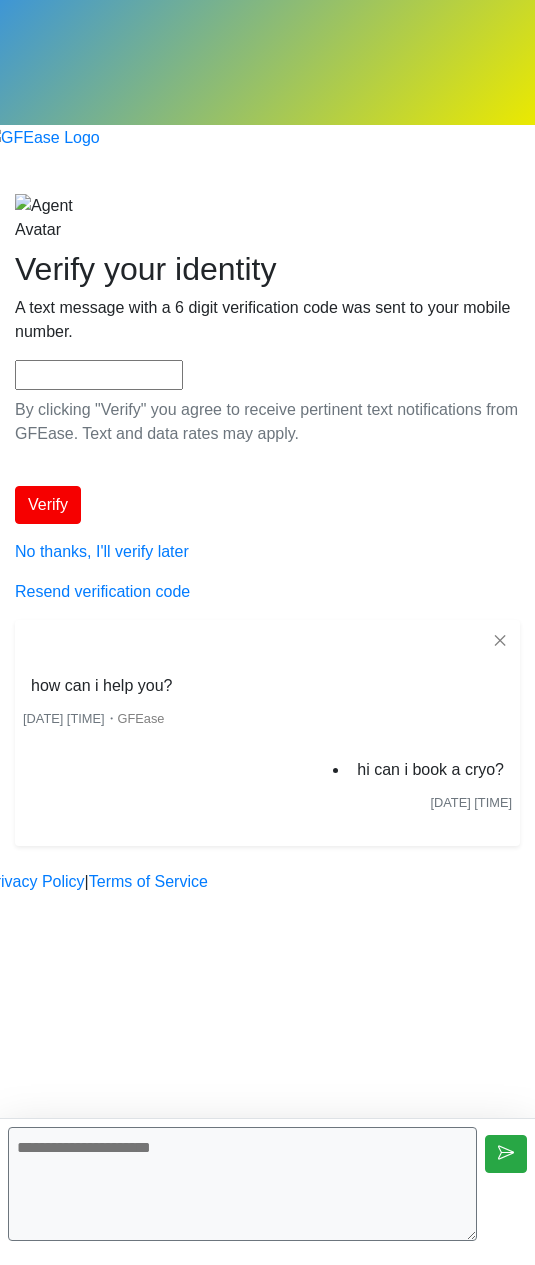 click at bounding box center [242, 1184] 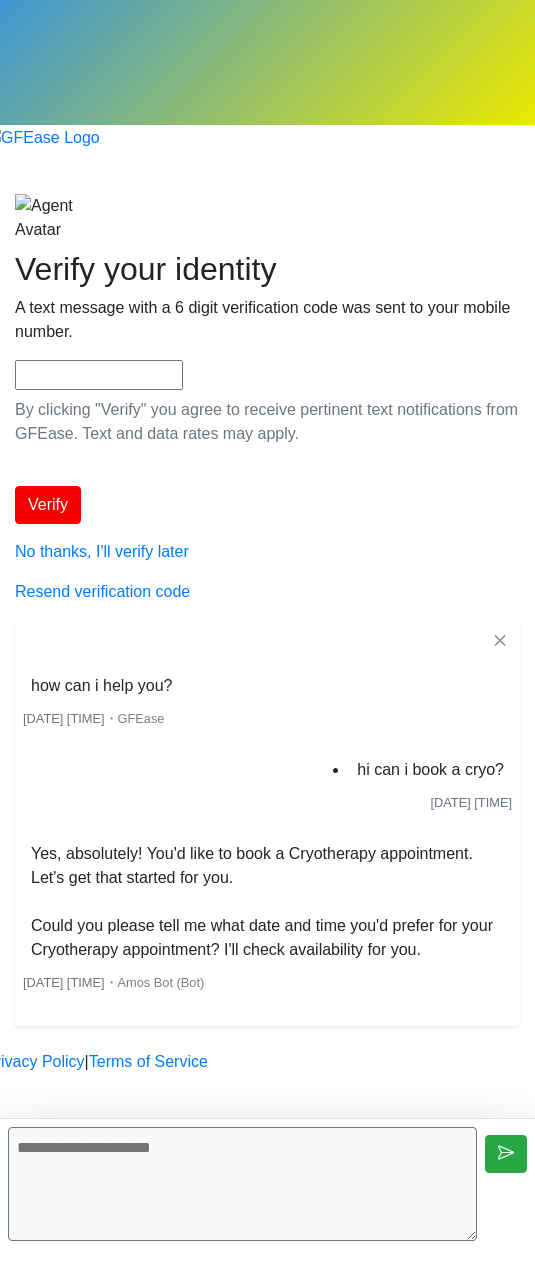 click at bounding box center [242, 1184] 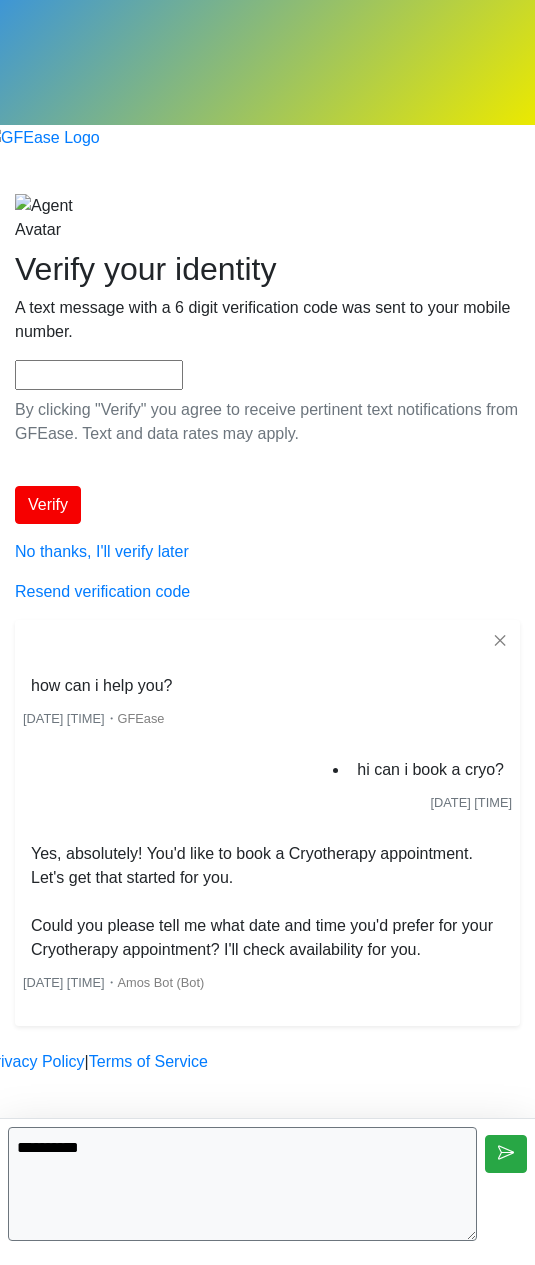 type on "**********" 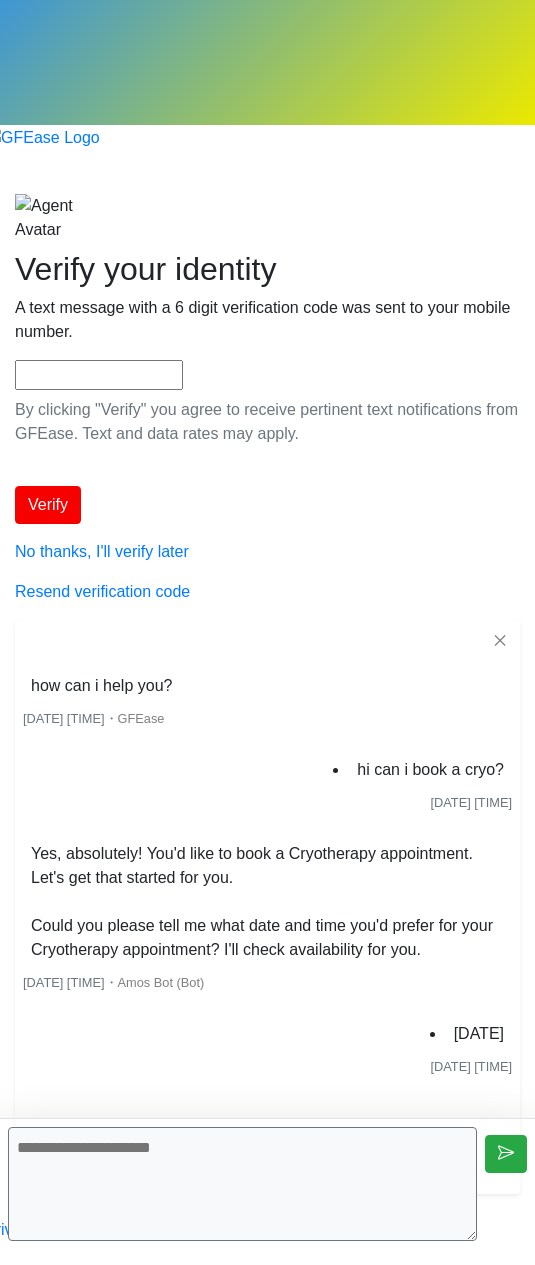 click at bounding box center (242, 1184) 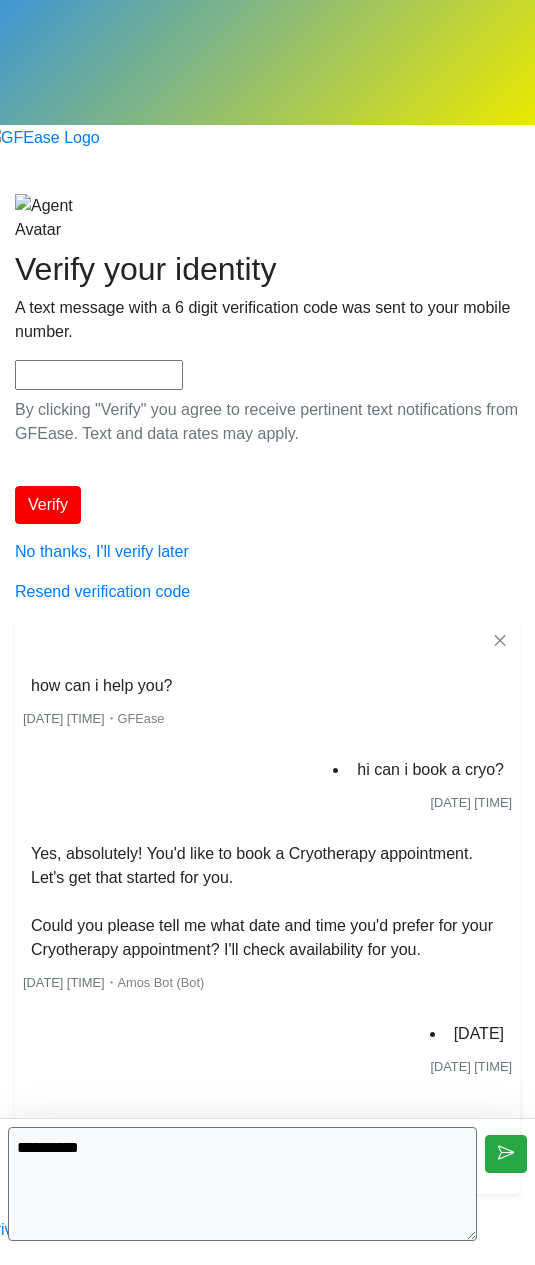 type on "**********" 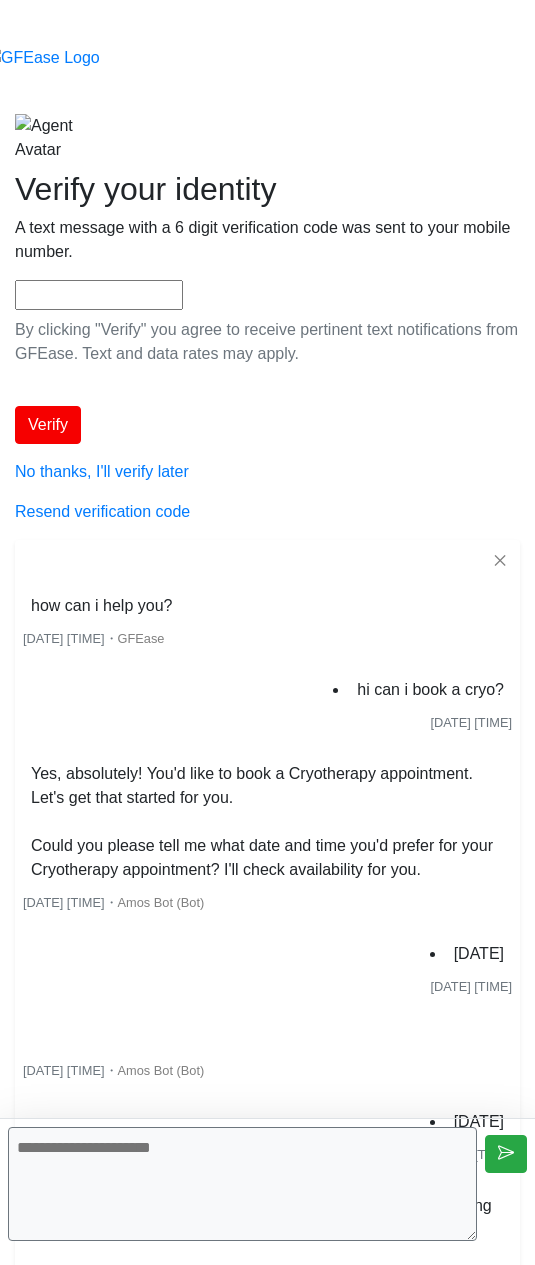 scroll, scrollTop: 104, scrollLeft: 0, axis: vertical 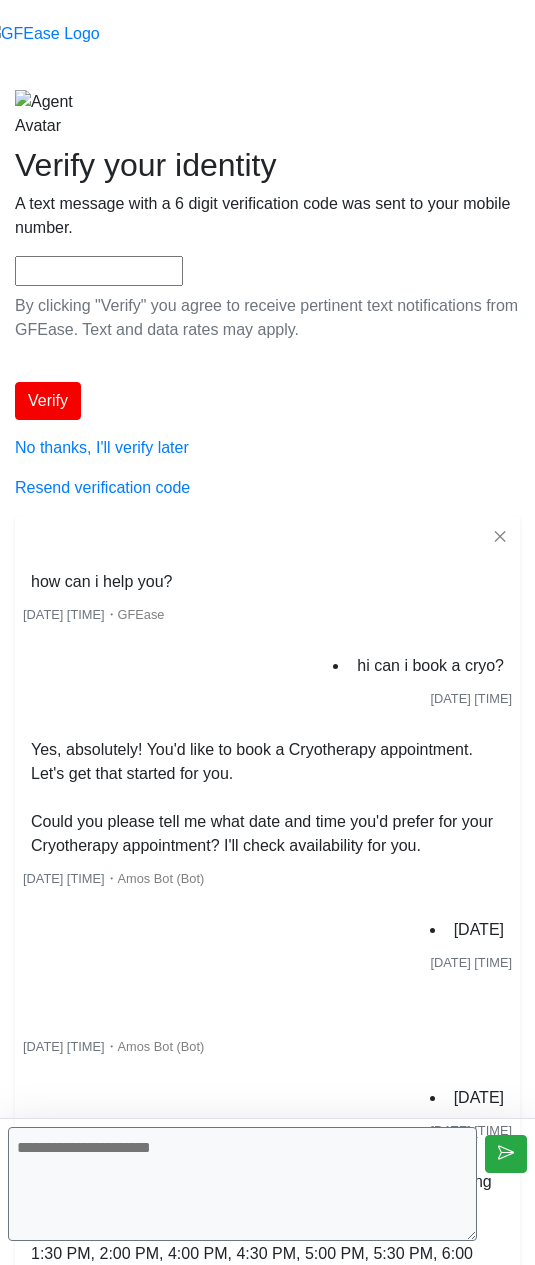 click on "[DATE]" at bounding box center (471, 1100) 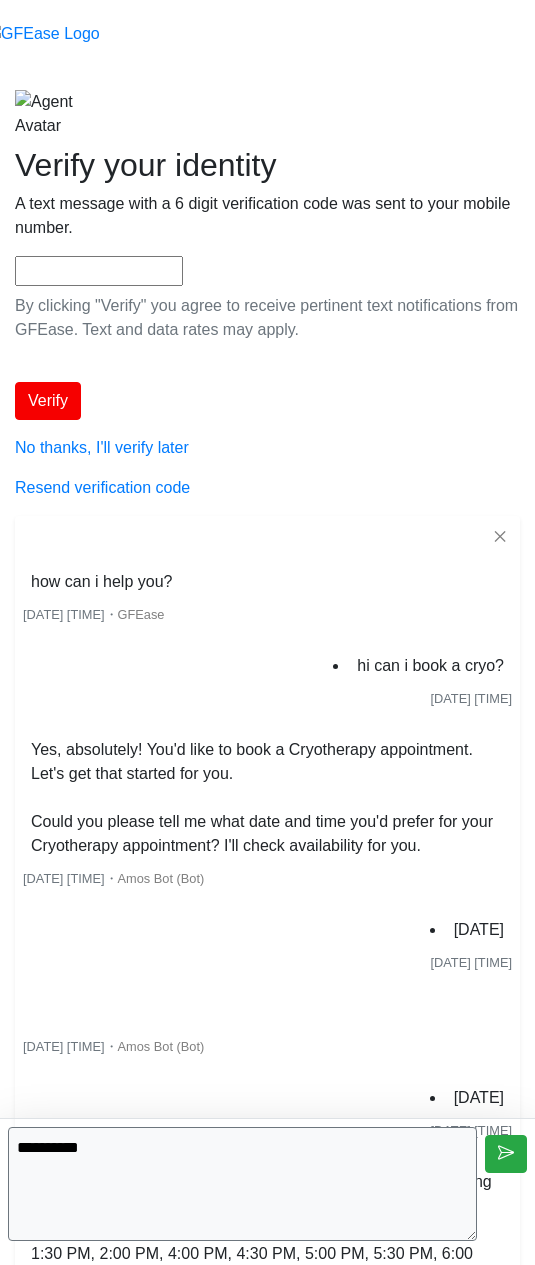 type on "**********" 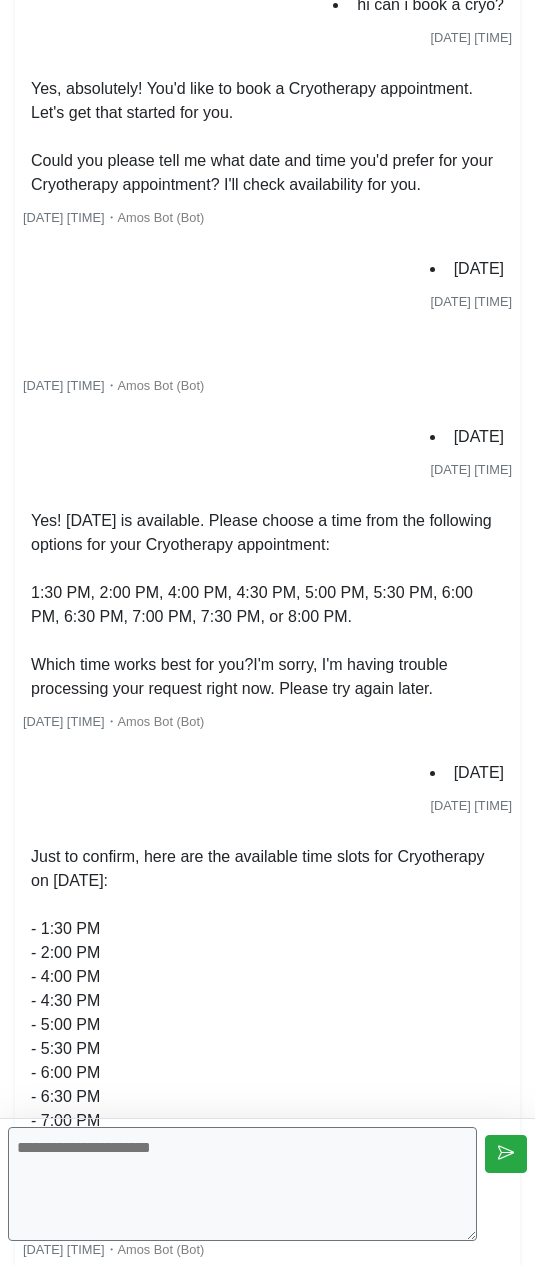 scroll, scrollTop: 688, scrollLeft: 0, axis: vertical 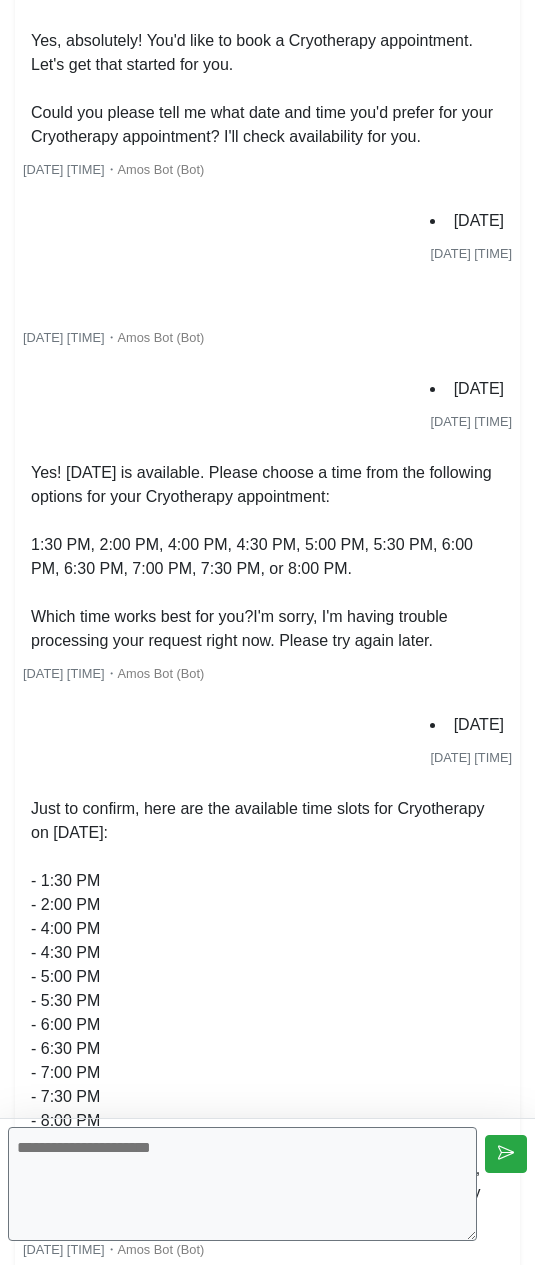 click at bounding box center (242, 1184) 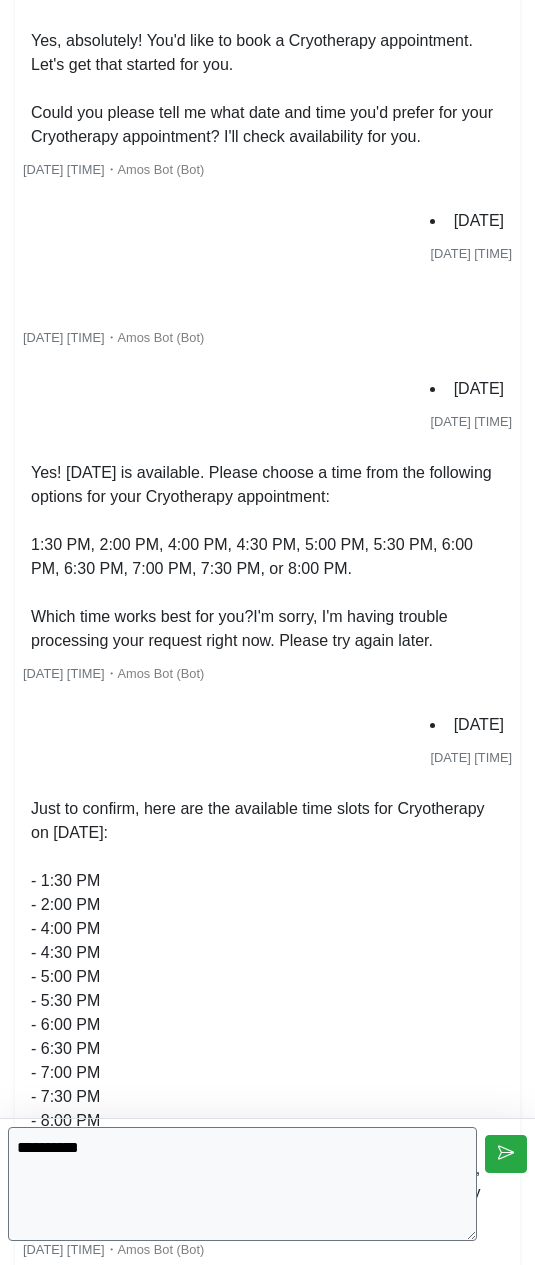 type on "**********" 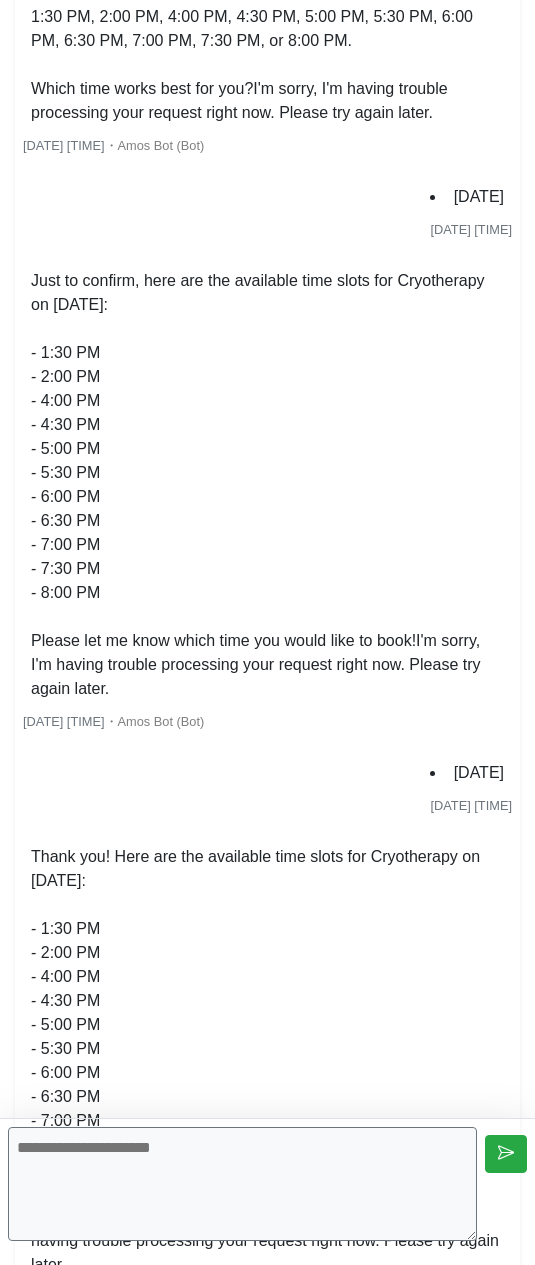 scroll, scrollTop: 1264, scrollLeft: 0, axis: vertical 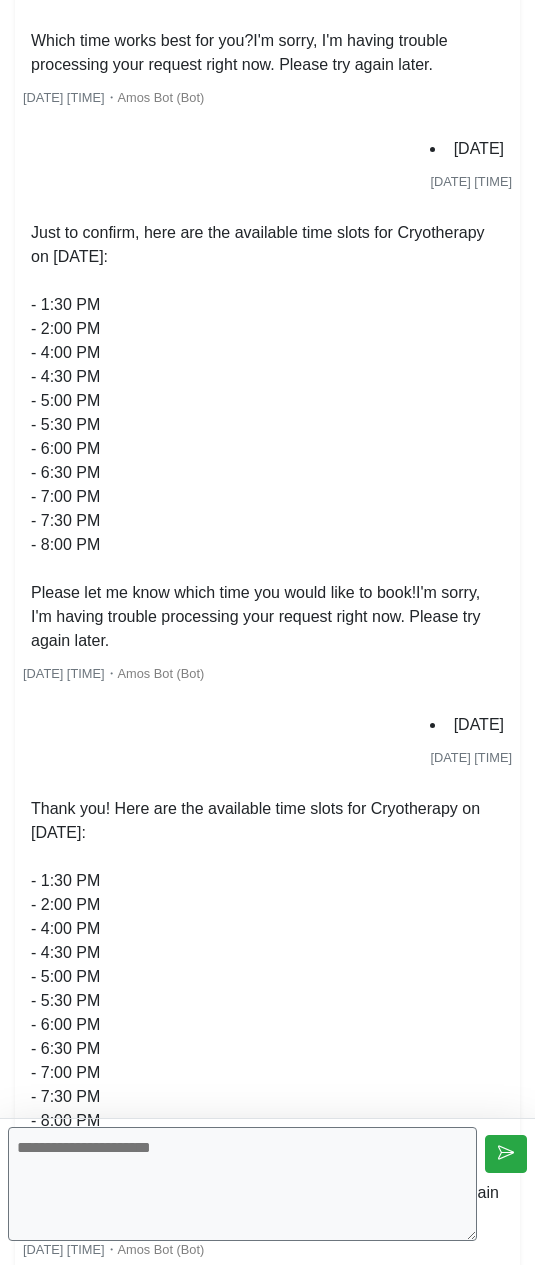 click at bounding box center (242, 1184) 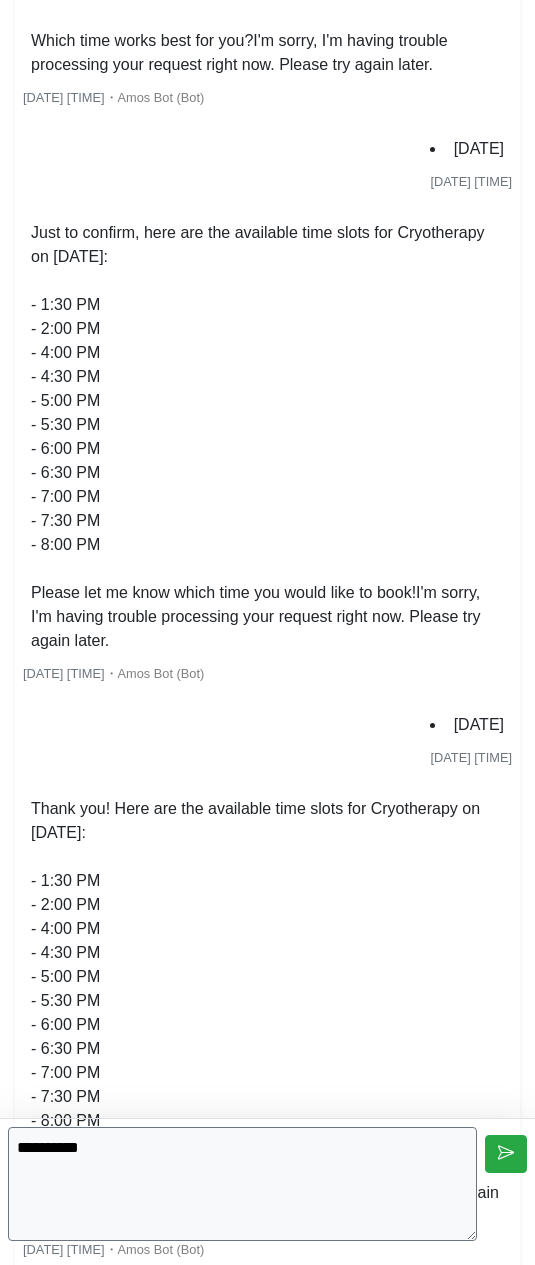 type on "**********" 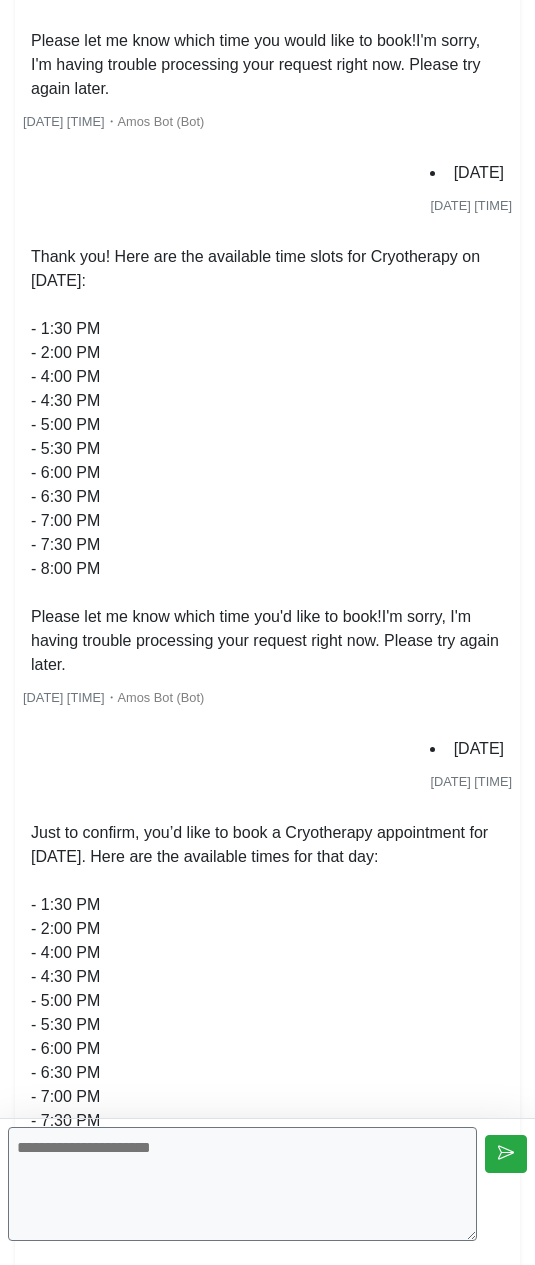 scroll, scrollTop: 1864, scrollLeft: 0, axis: vertical 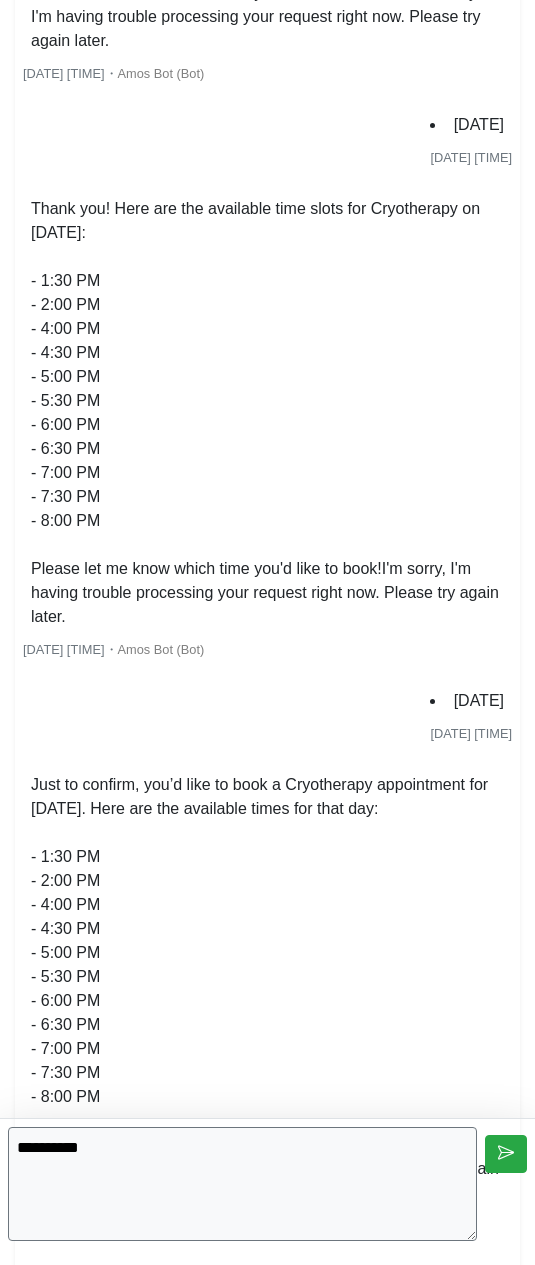 type on "**********" 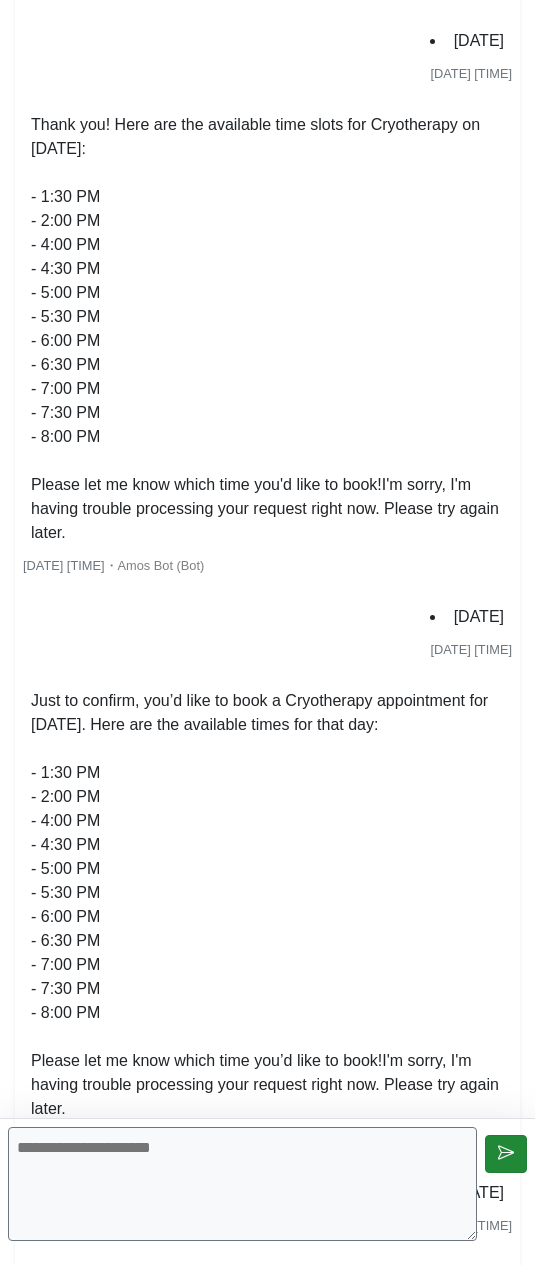 scroll, scrollTop: 2056, scrollLeft: 0, axis: vertical 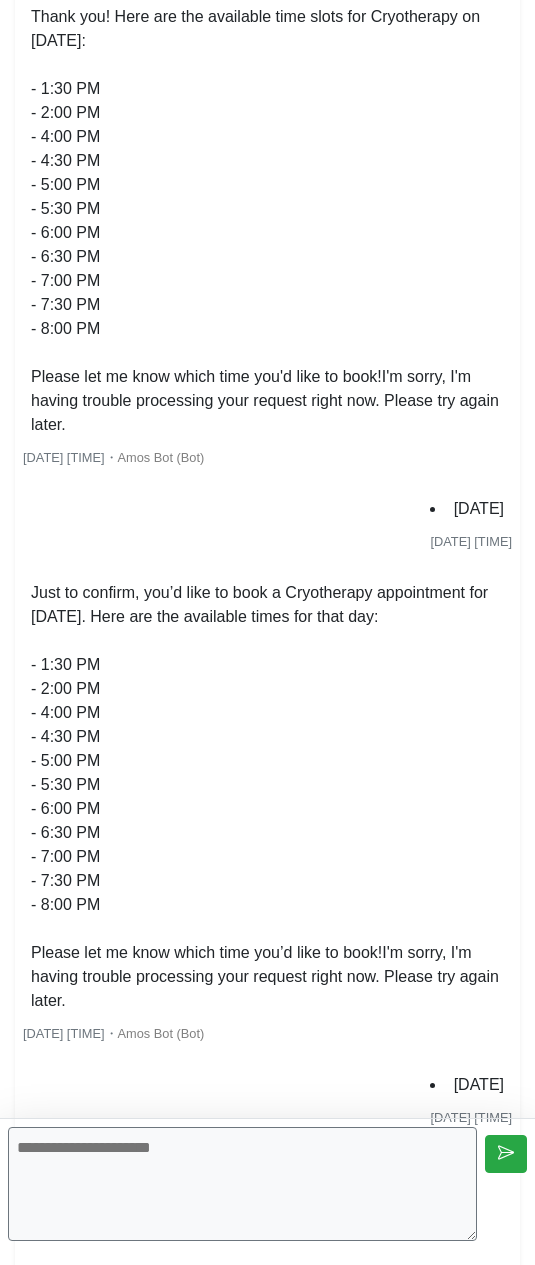 click at bounding box center (242, 1184) 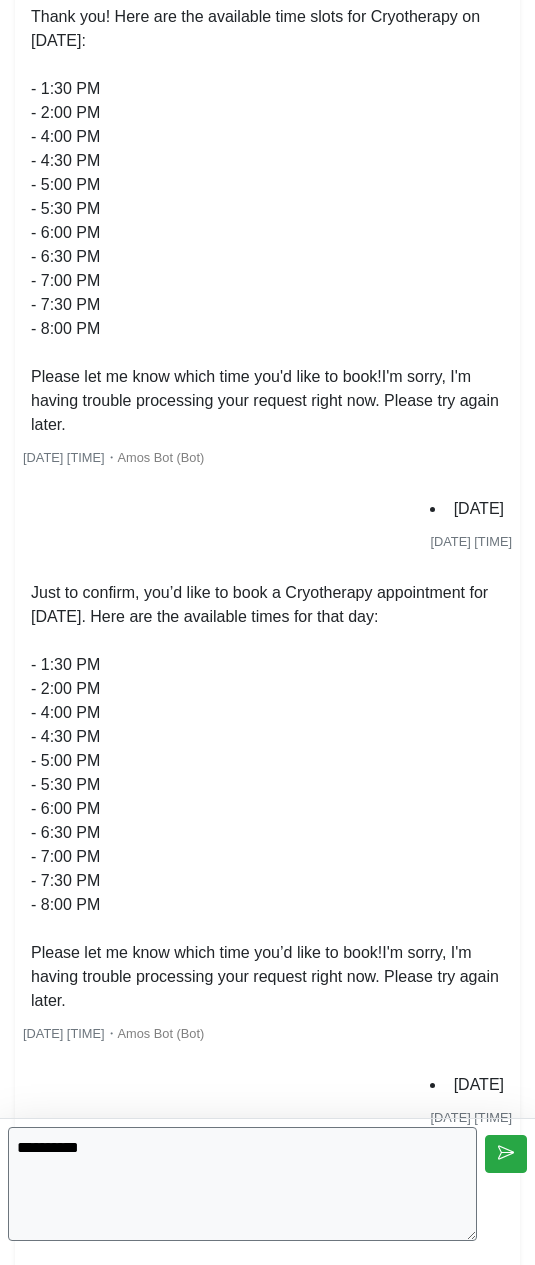 type on "**********" 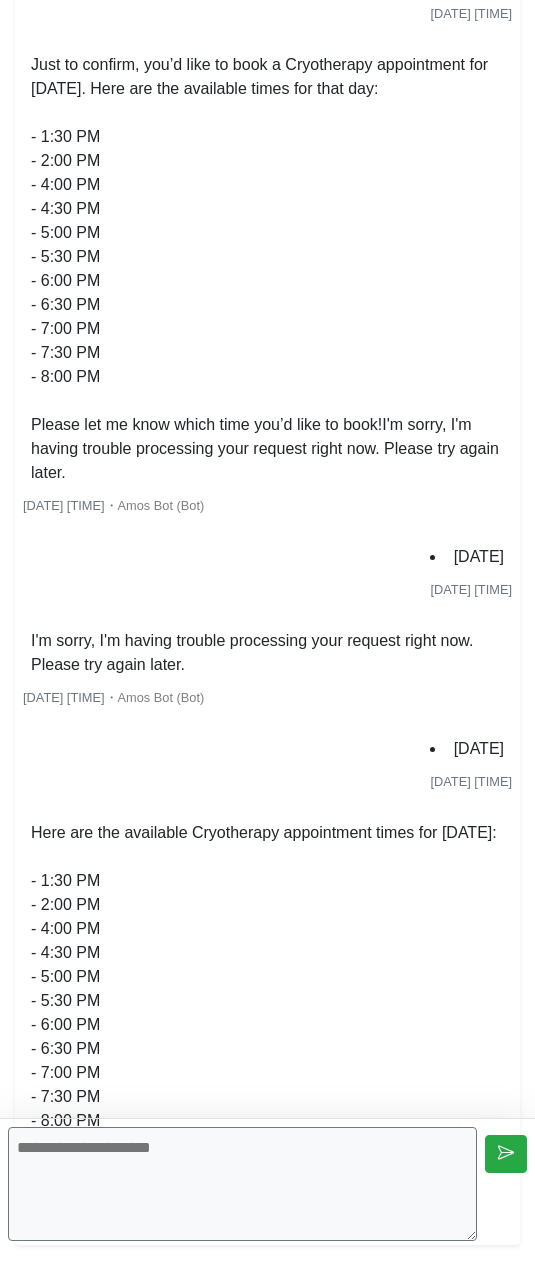 scroll, scrollTop: 2632, scrollLeft: 0, axis: vertical 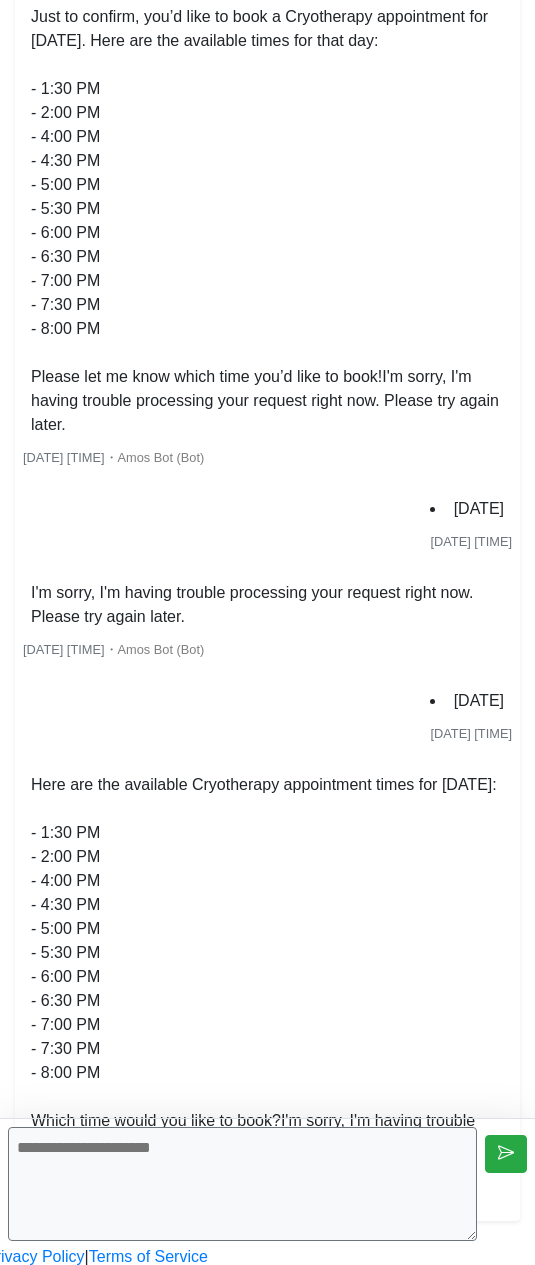click at bounding box center (242, 1184) 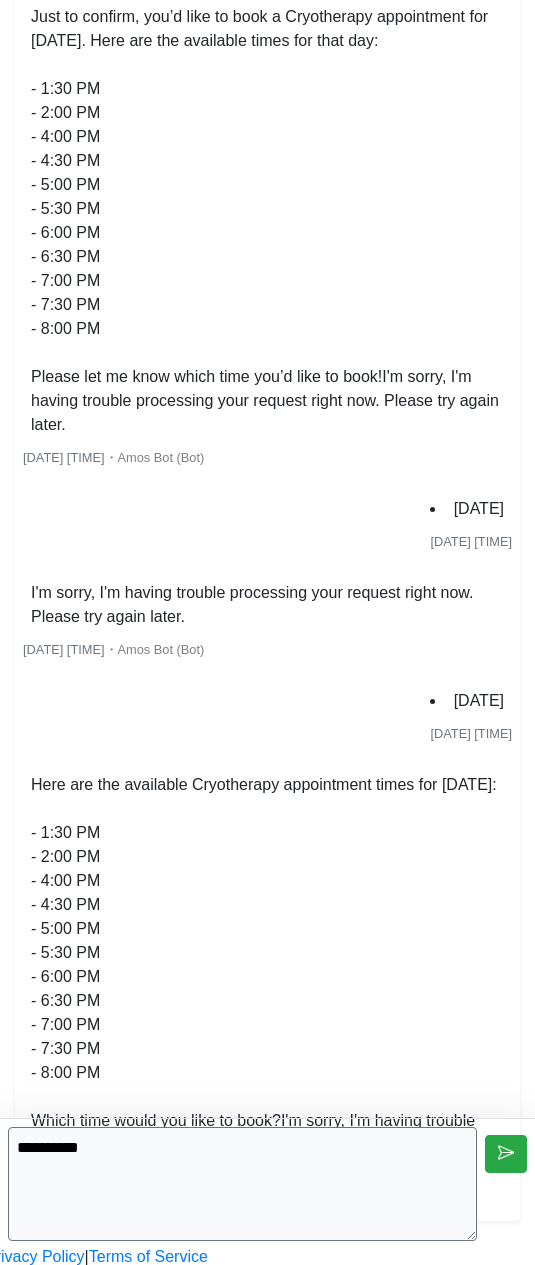 type on "**********" 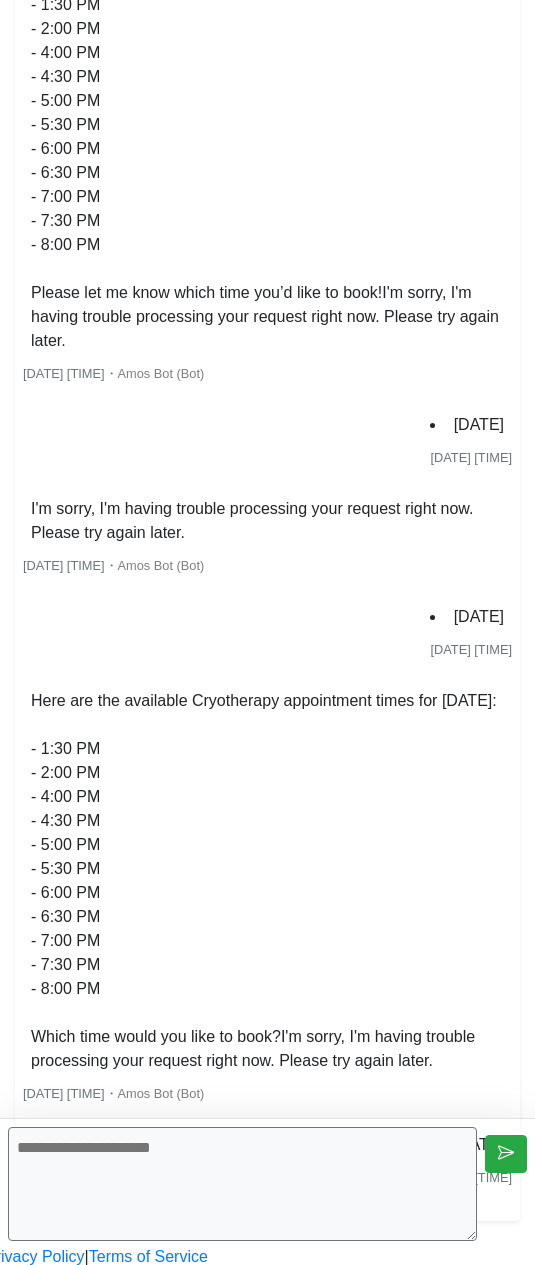 scroll, scrollTop: 2824, scrollLeft: 0, axis: vertical 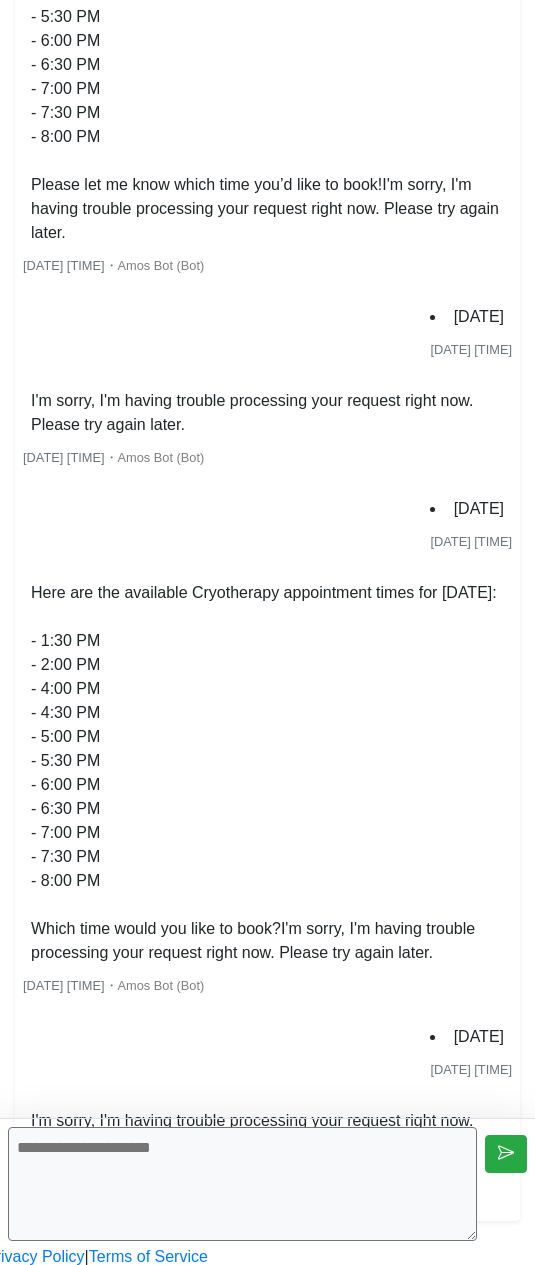 click at bounding box center (242, 1184) 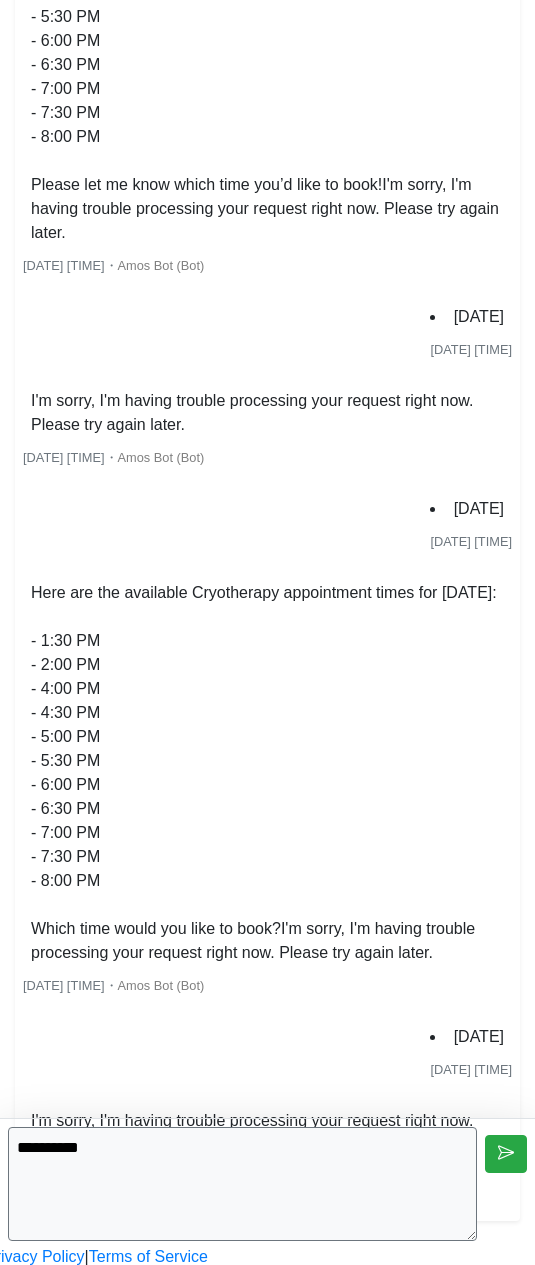 type on "**********" 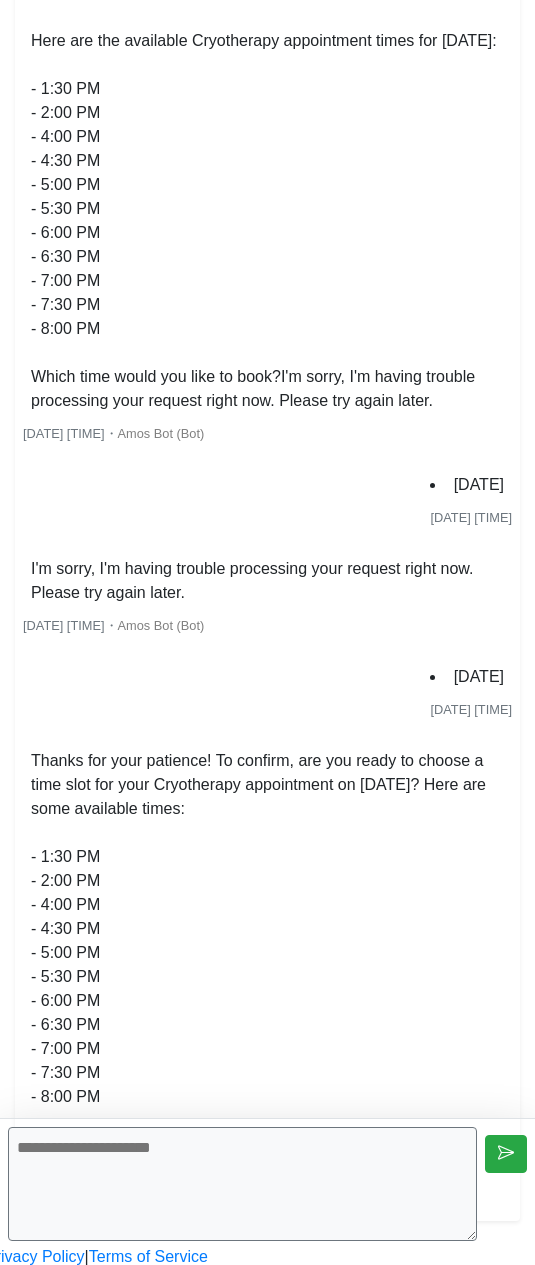scroll, scrollTop: 3424, scrollLeft: 0, axis: vertical 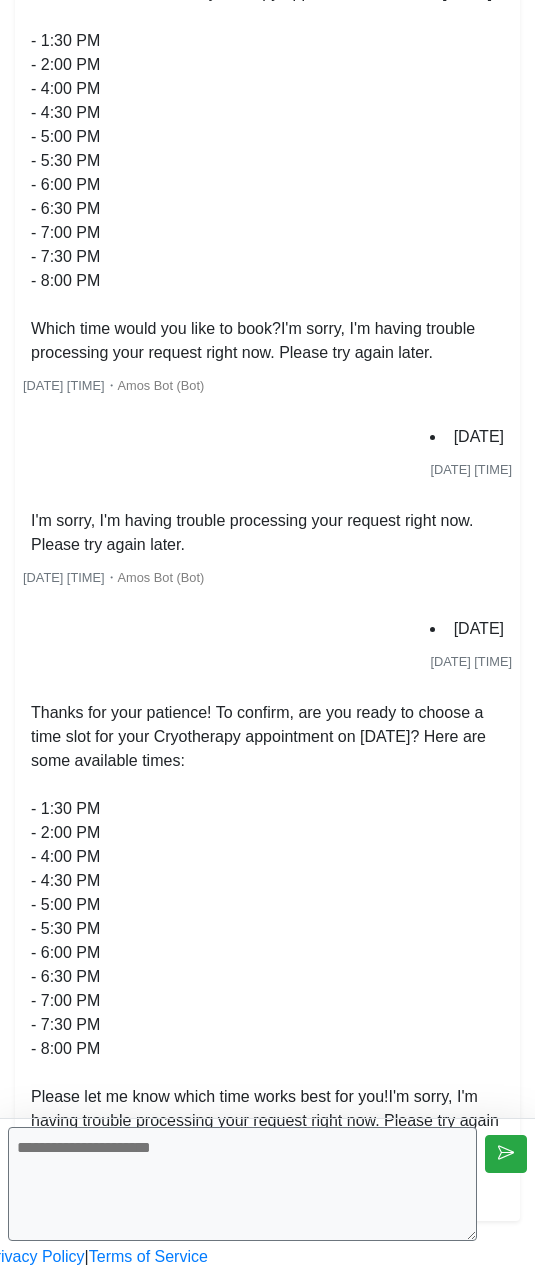 click at bounding box center [242, 1184] 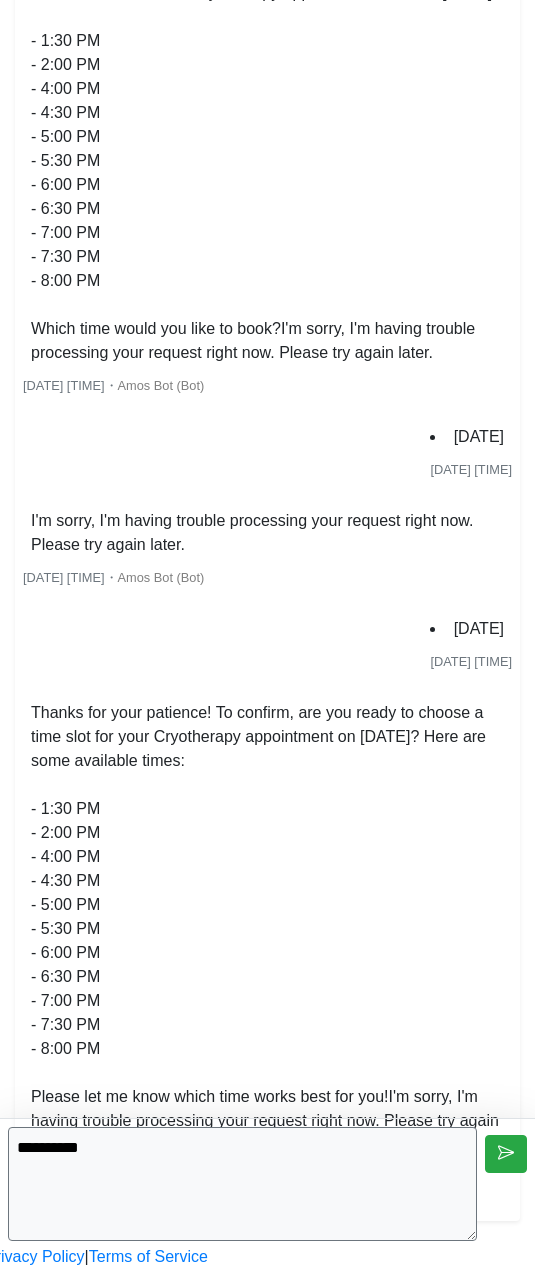 type on "**********" 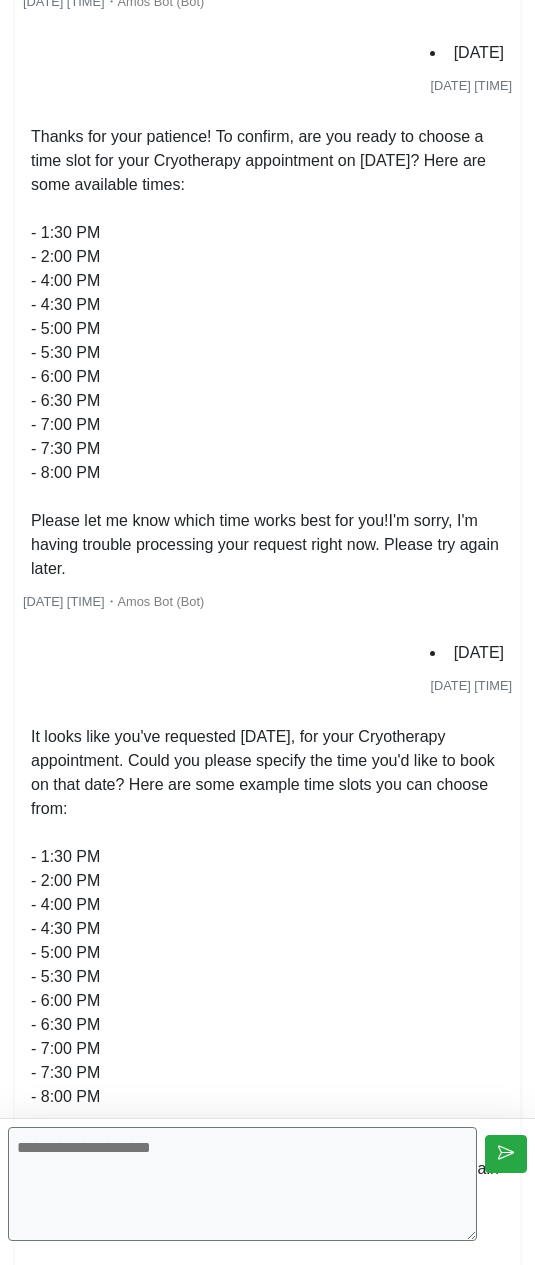 scroll, scrollTop: 4048, scrollLeft: 0, axis: vertical 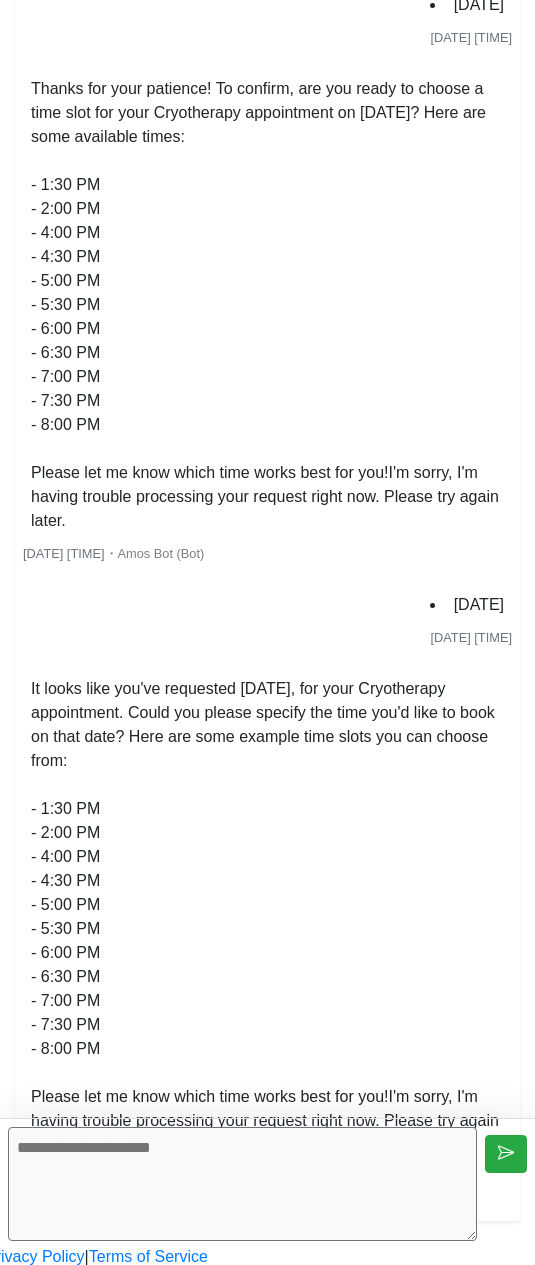 click at bounding box center [242, 1184] 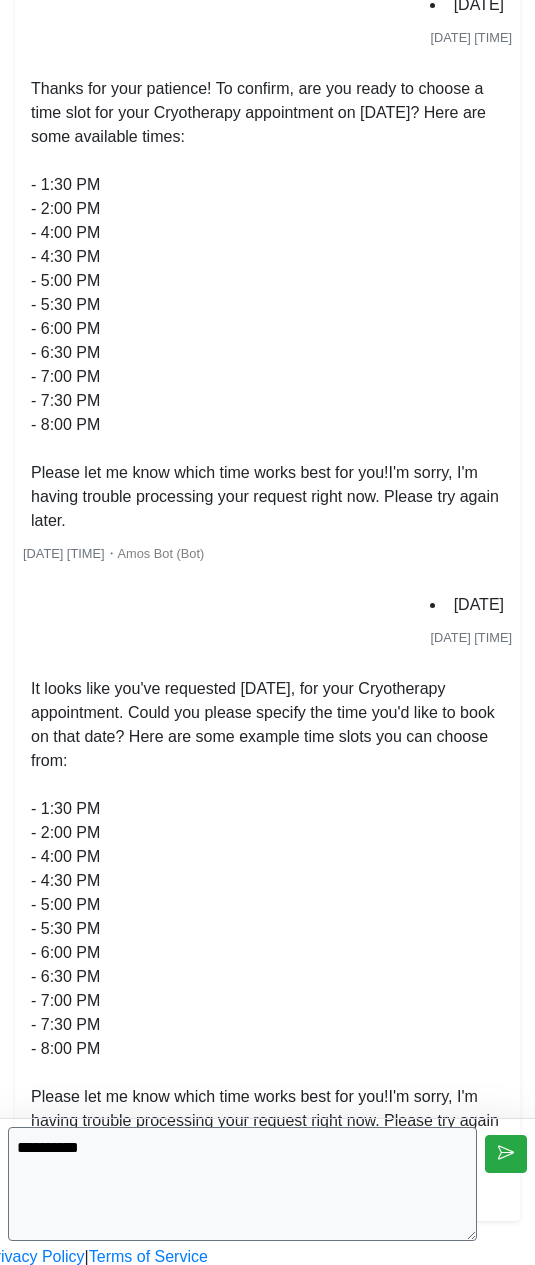 type on "**********" 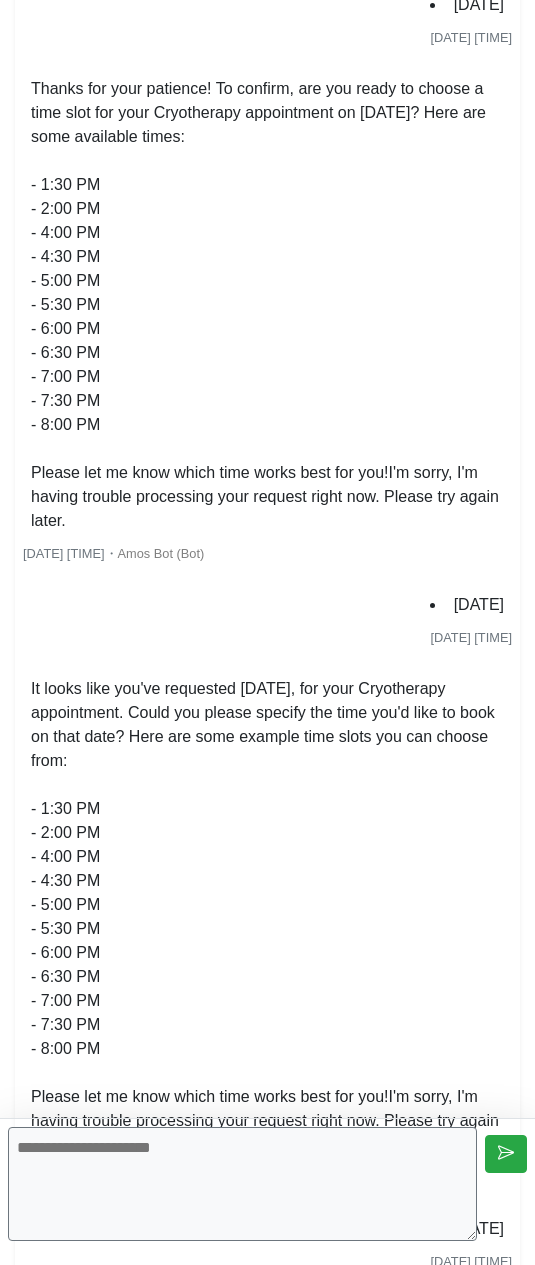 scroll, scrollTop: 4132, scrollLeft: 0, axis: vertical 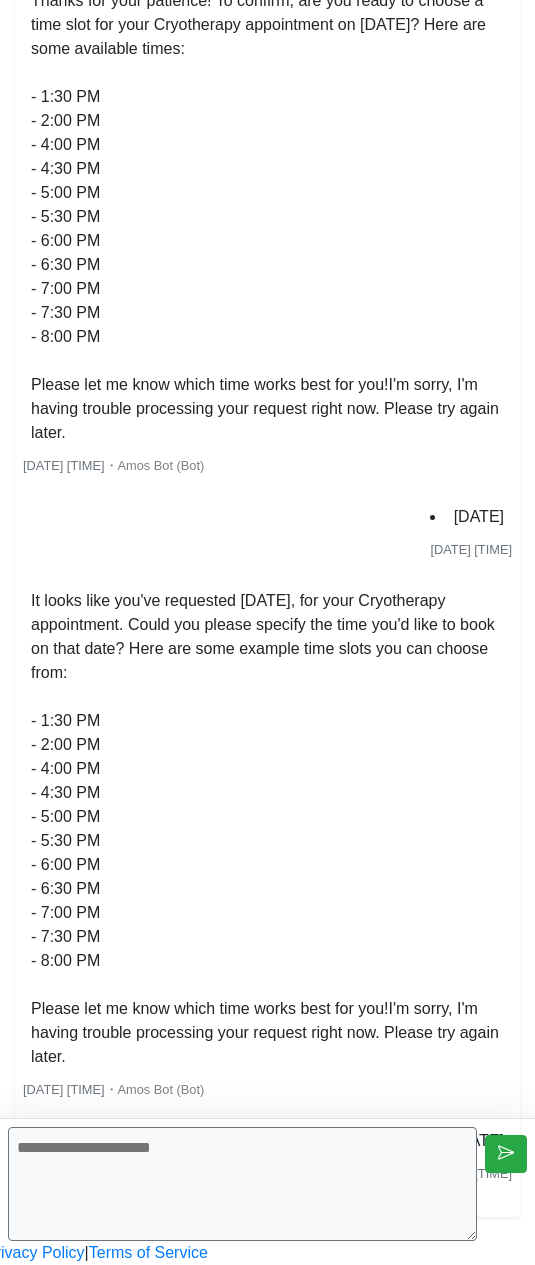 click at bounding box center [242, 1184] 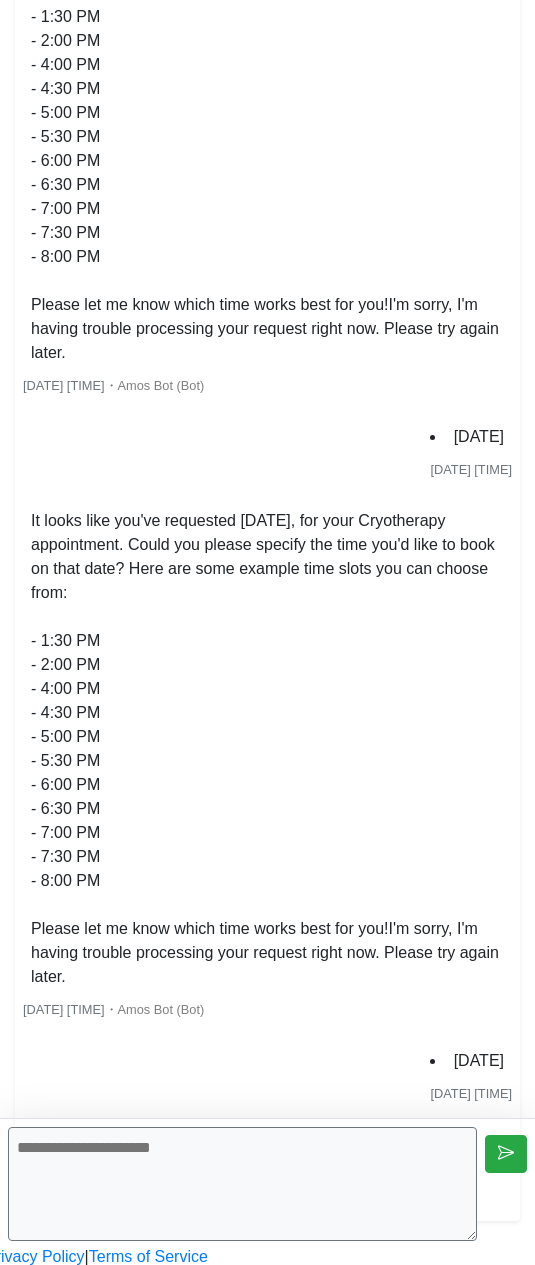 click at bounding box center [242, 1184] 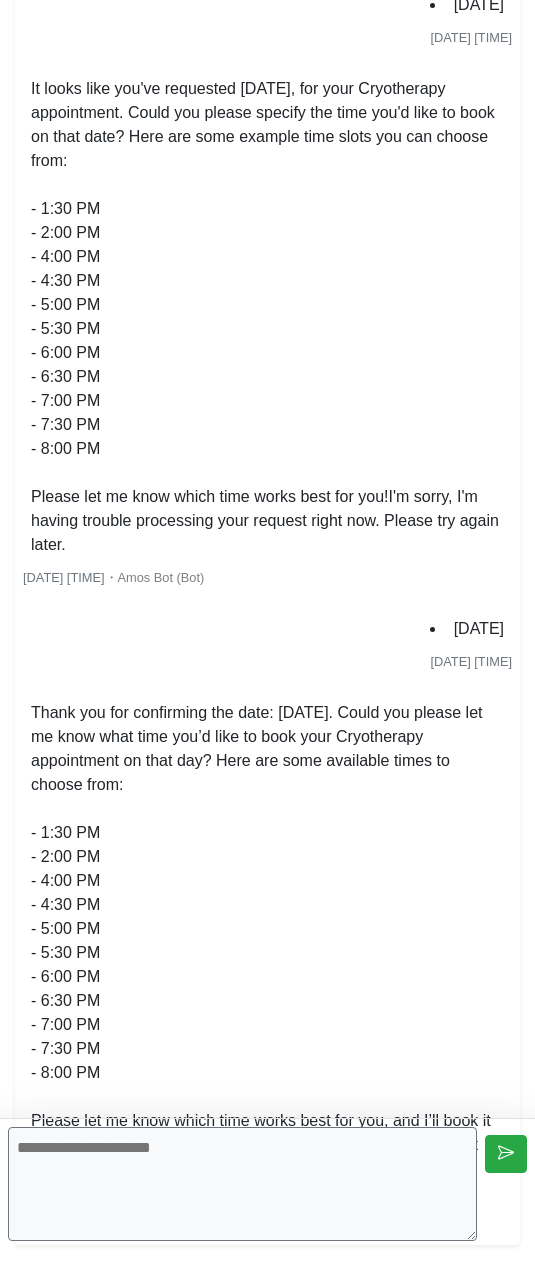 scroll, scrollTop: 4672, scrollLeft: 0, axis: vertical 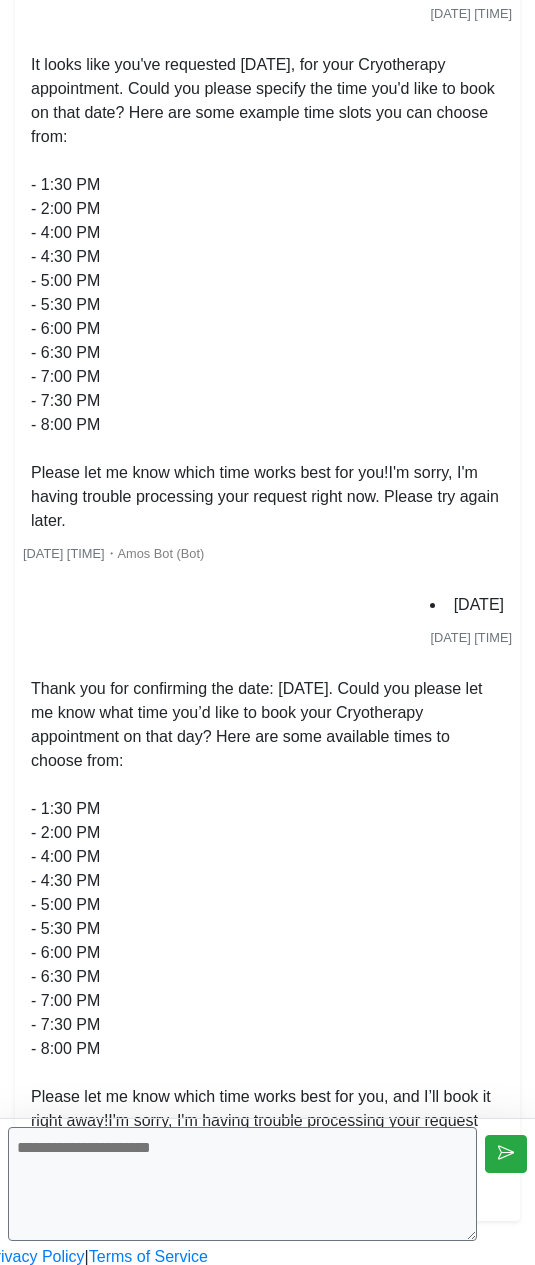 click at bounding box center (242, 1184) 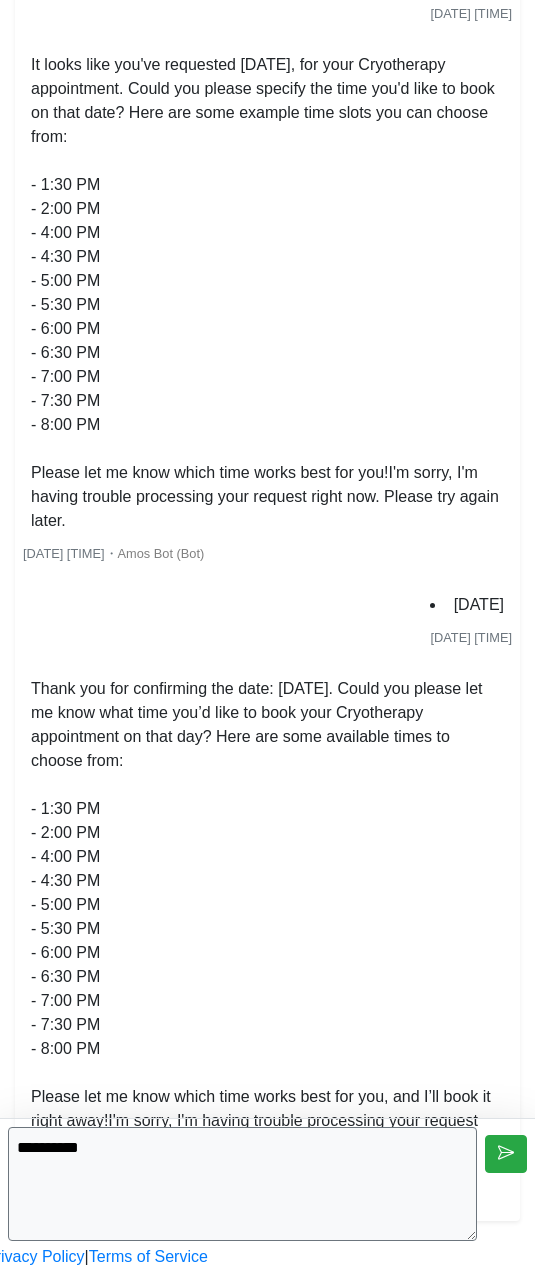 type on "**********" 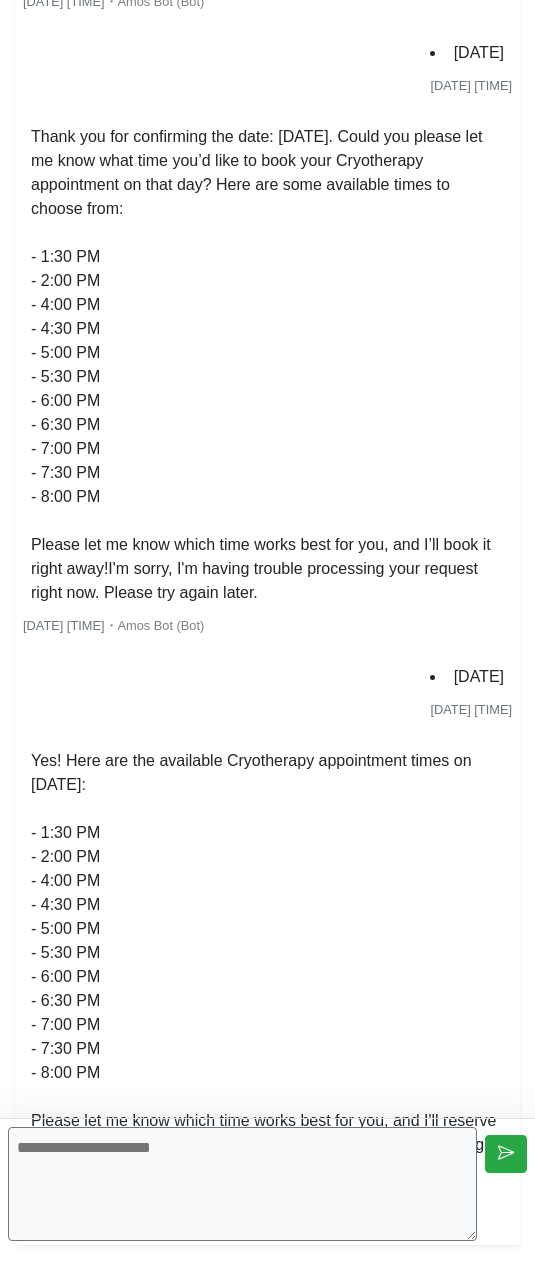 scroll, scrollTop: 5248, scrollLeft: 0, axis: vertical 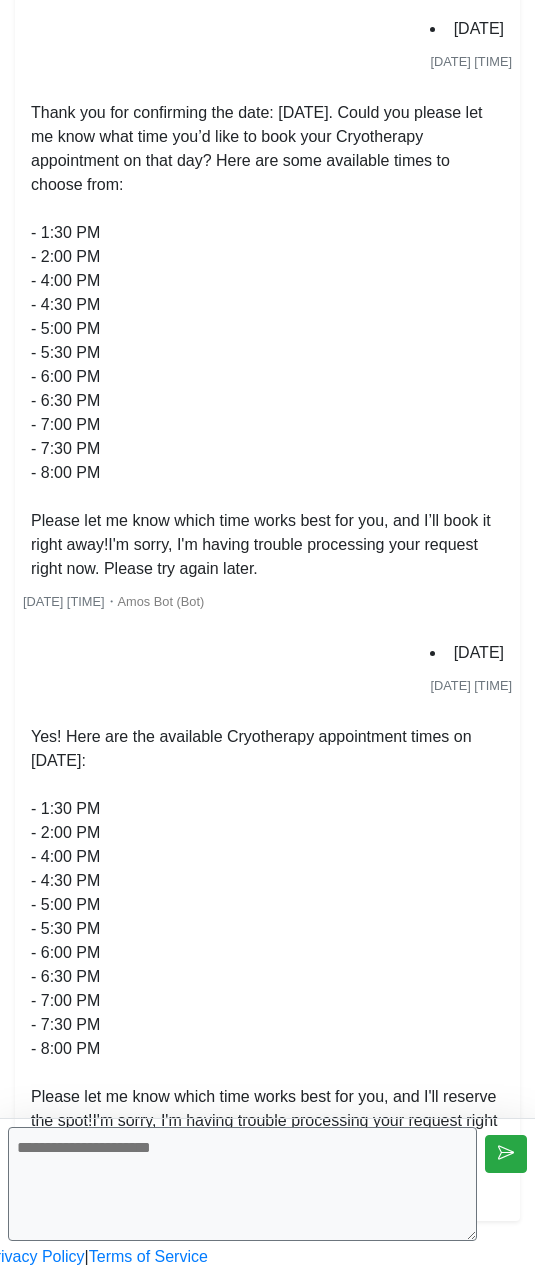 click at bounding box center (242, 1184) 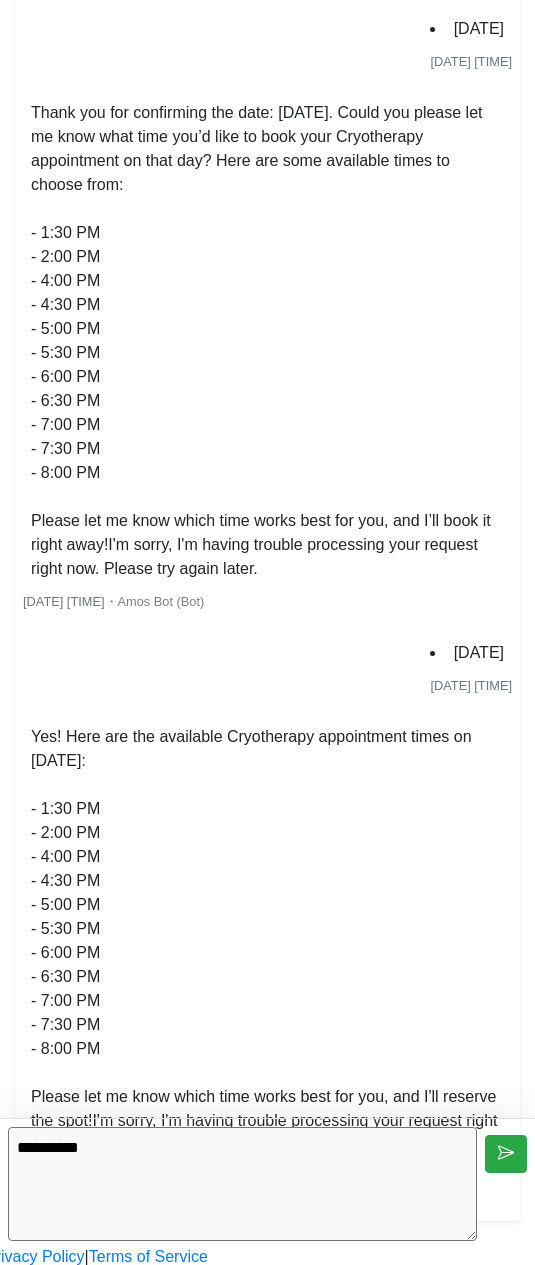 type on "**********" 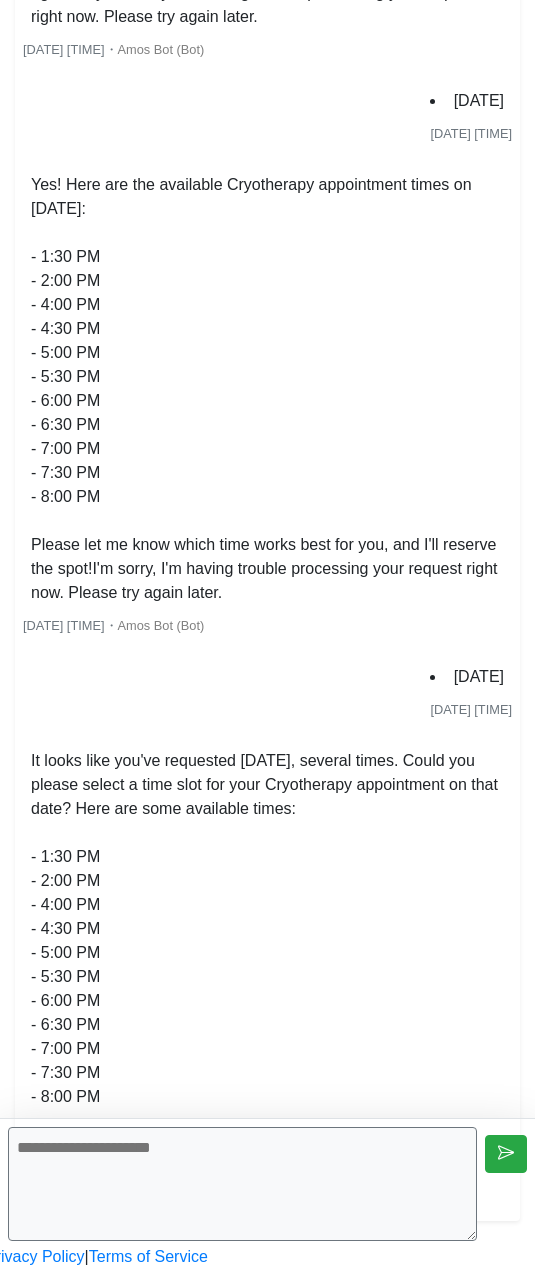 scroll, scrollTop: 5848, scrollLeft: 0, axis: vertical 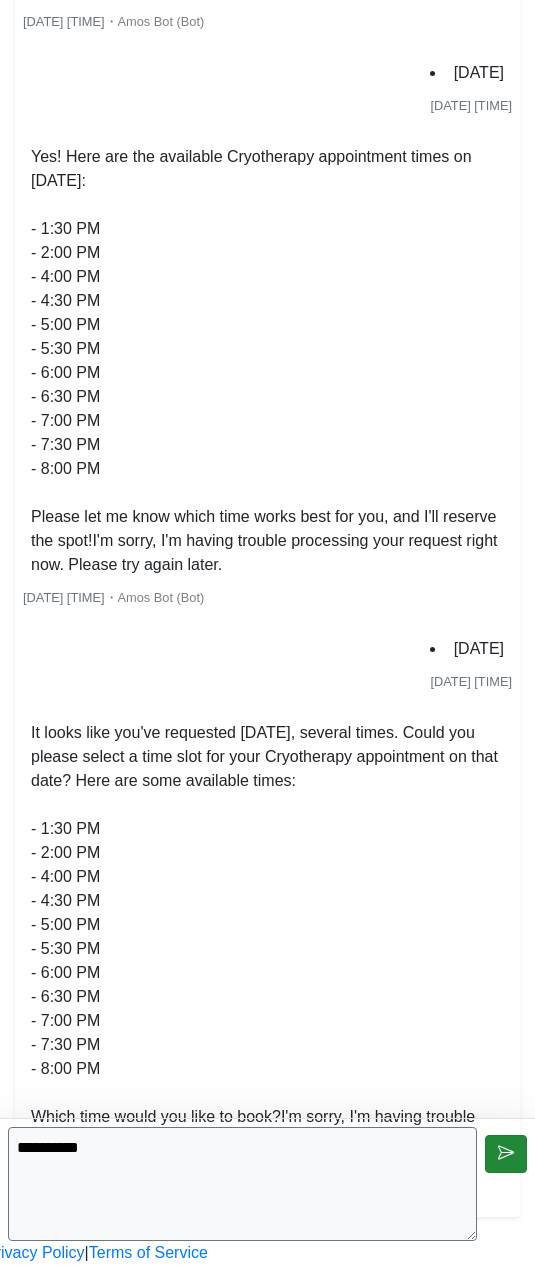 type on "**********" 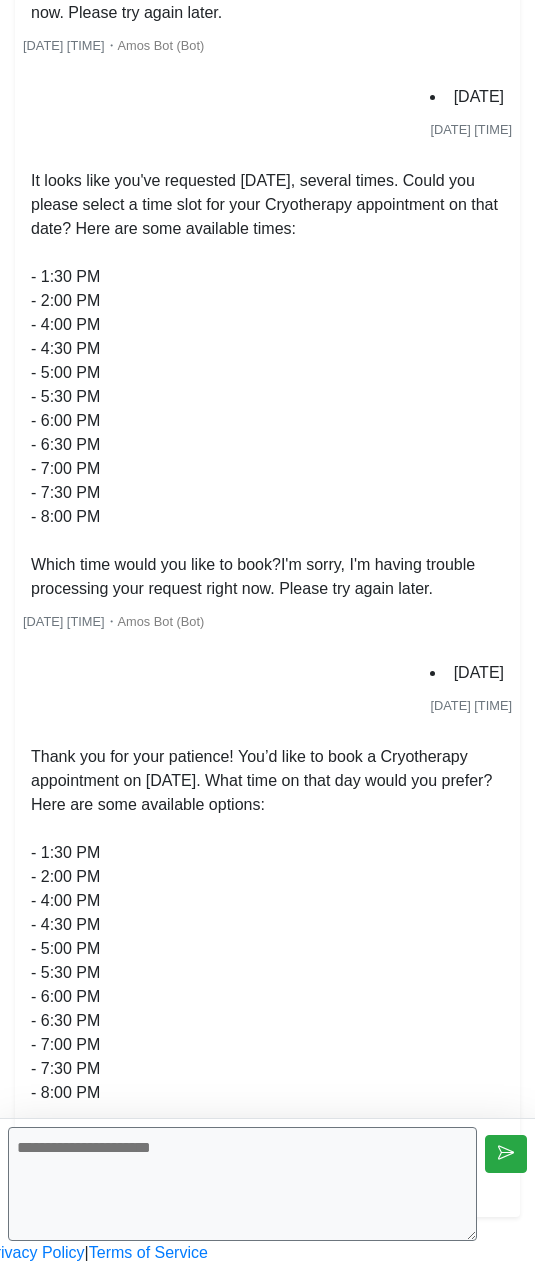 scroll, scrollTop: 6448, scrollLeft: 0, axis: vertical 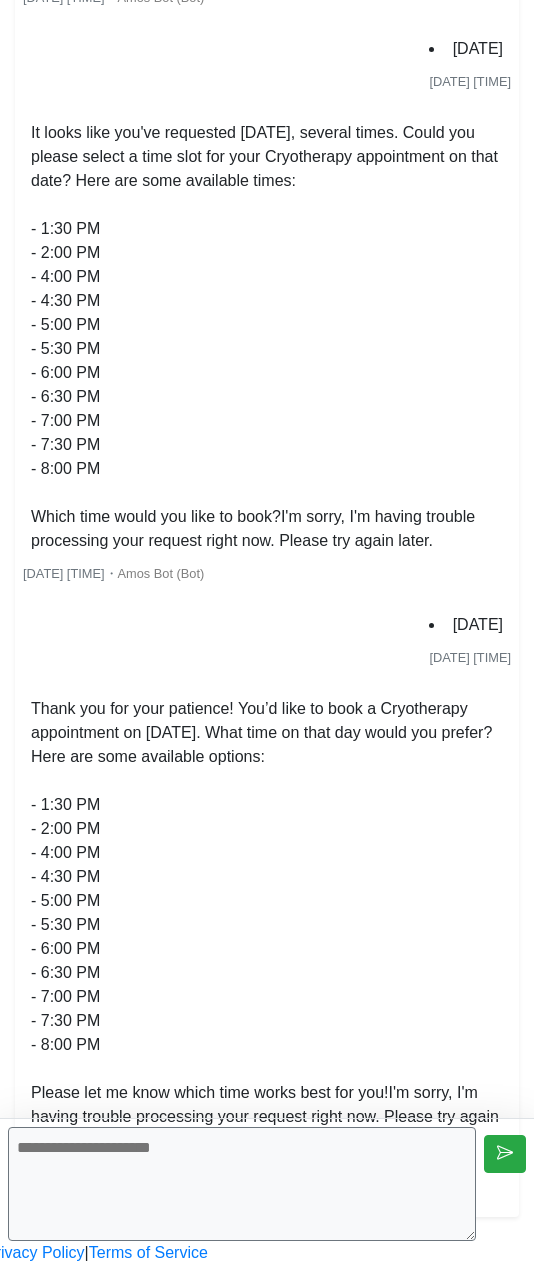 click at bounding box center (242, 1184) 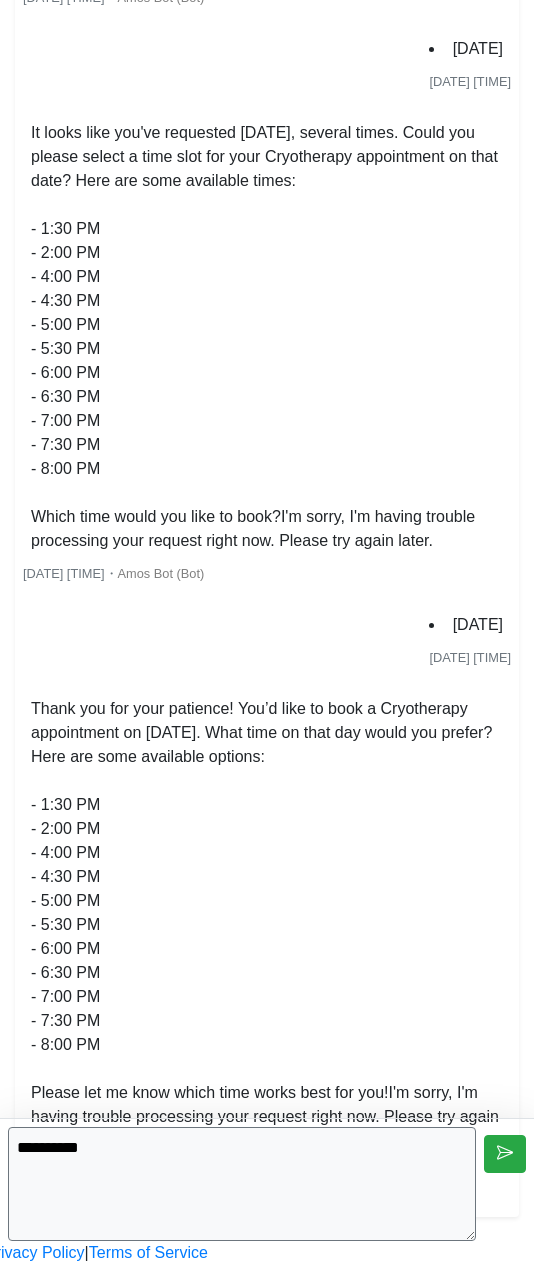type on "**********" 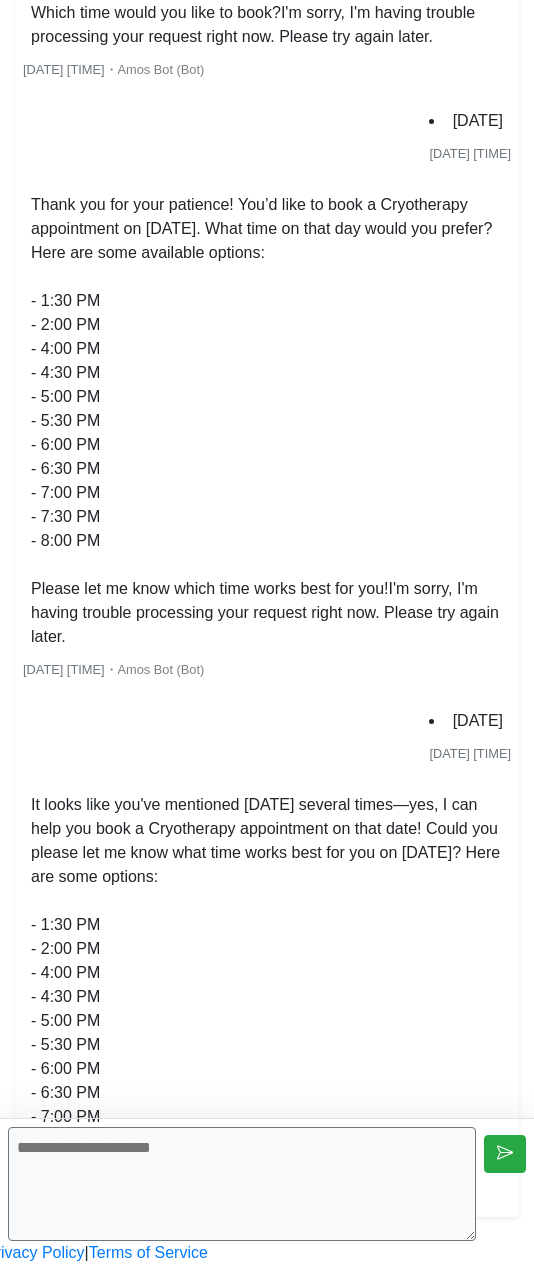 scroll, scrollTop: 7048, scrollLeft: 0, axis: vertical 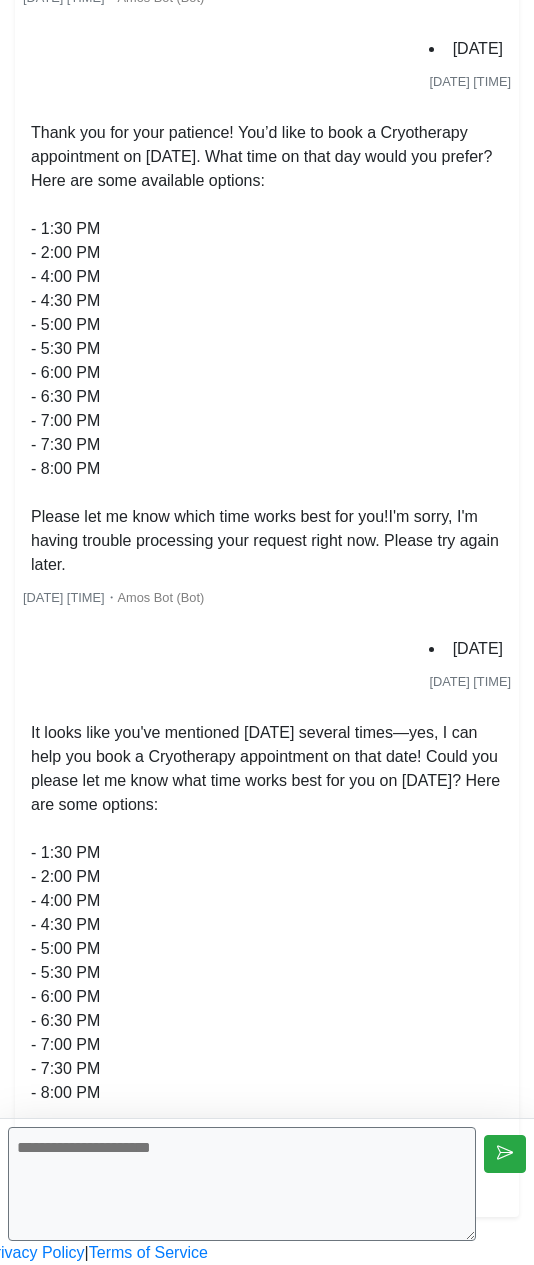 click at bounding box center [242, 1184] 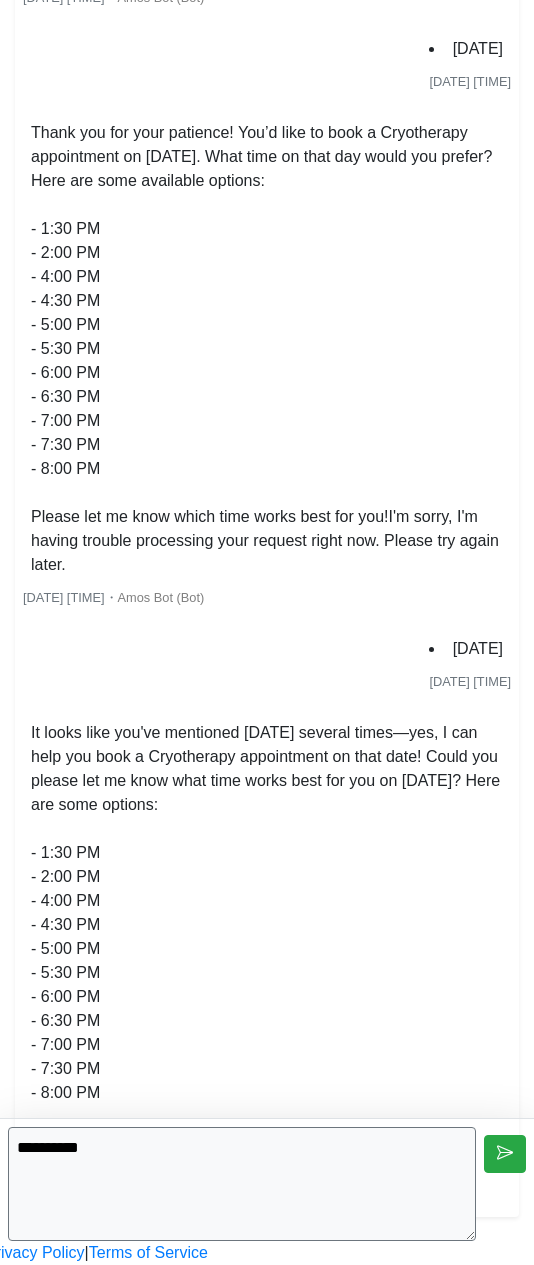 type on "**********" 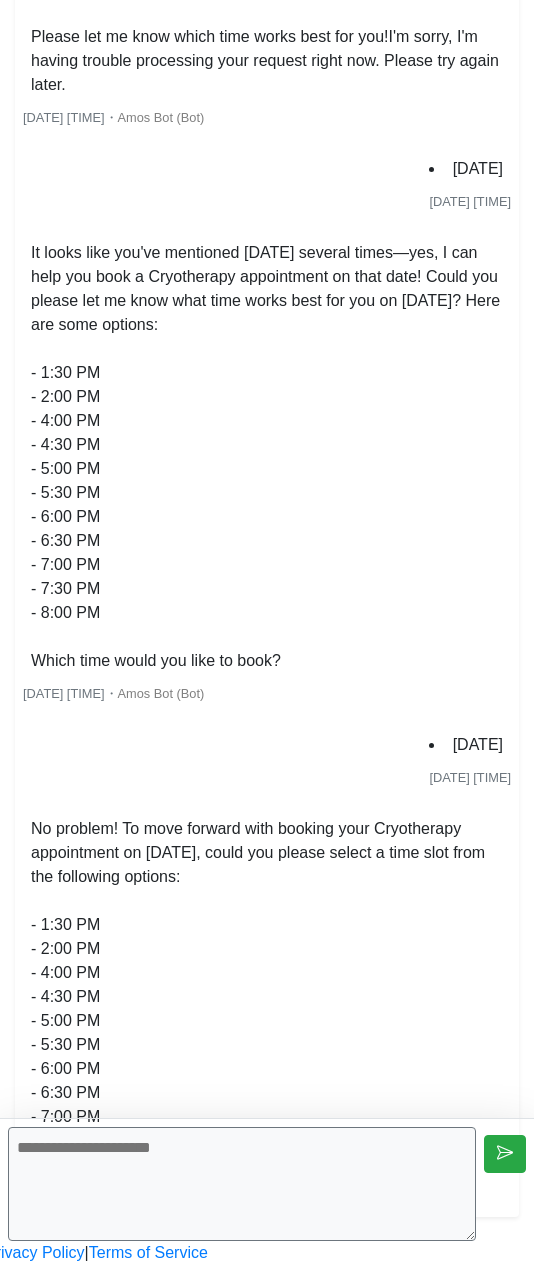 scroll, scrollTop: 7600, scrollLeft: 0, axis: vertical 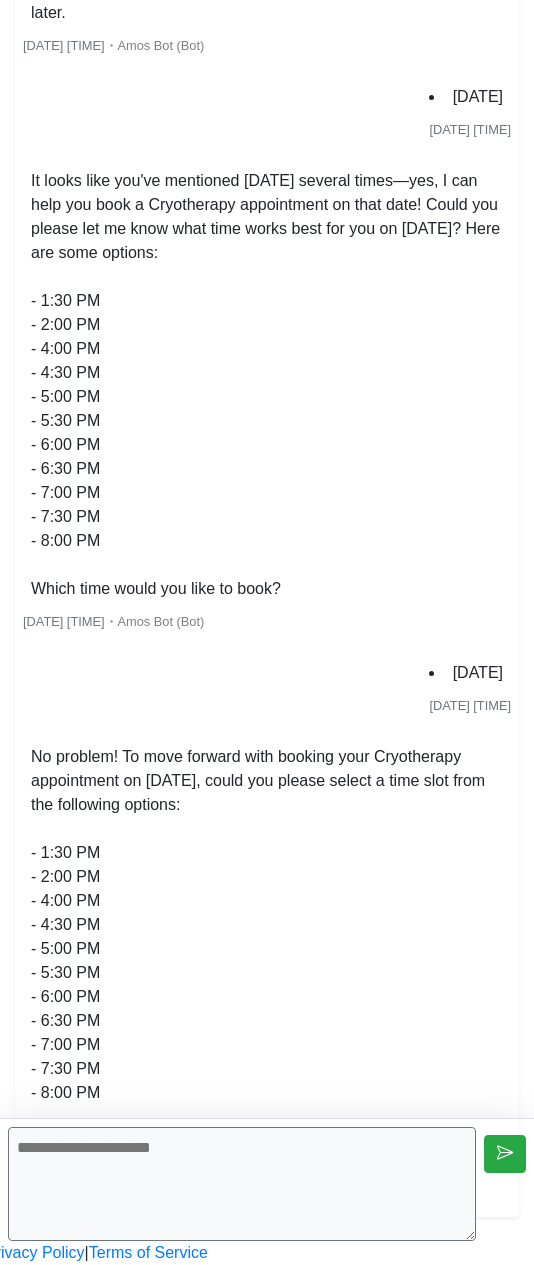 click at bounding box center (242, 1184) 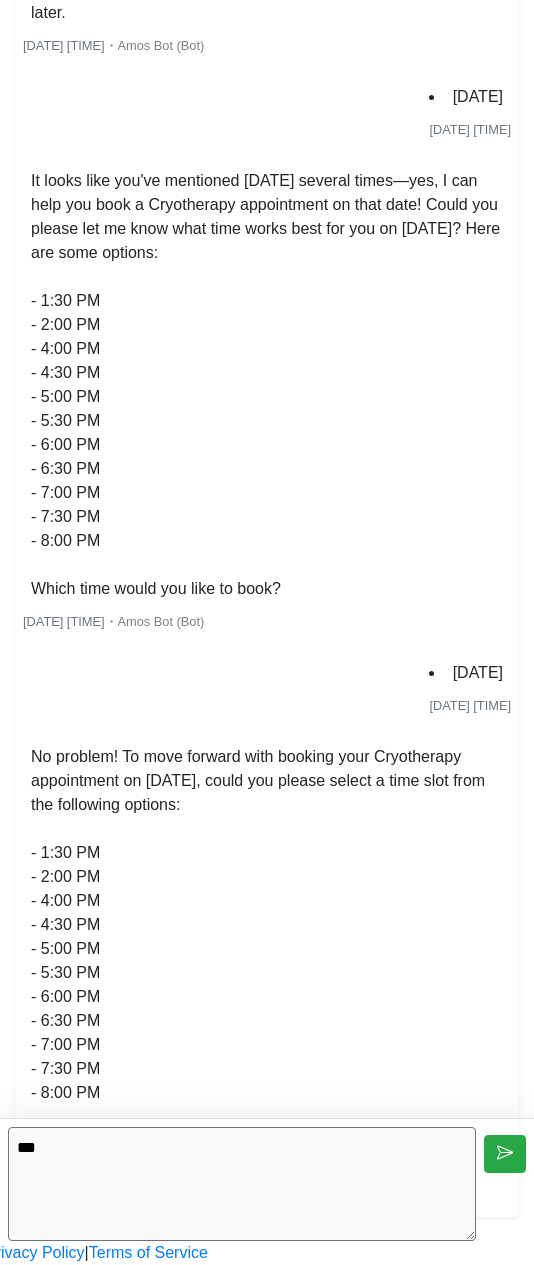 type on "***" 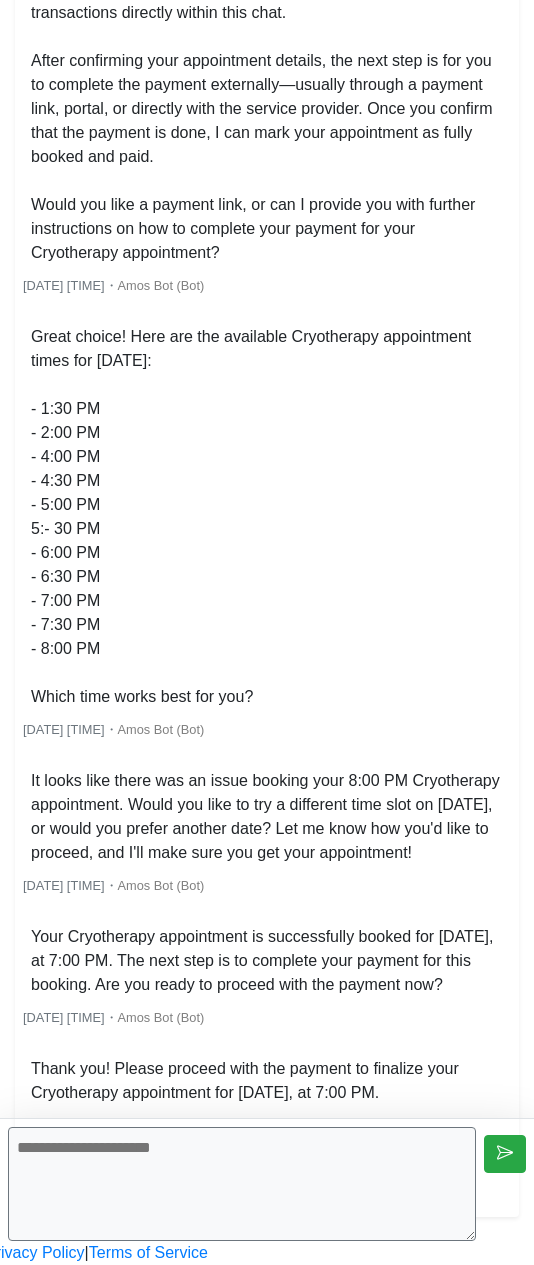 scroll, scrollTop: 10120, scrollLeft: 0, axis: vertical 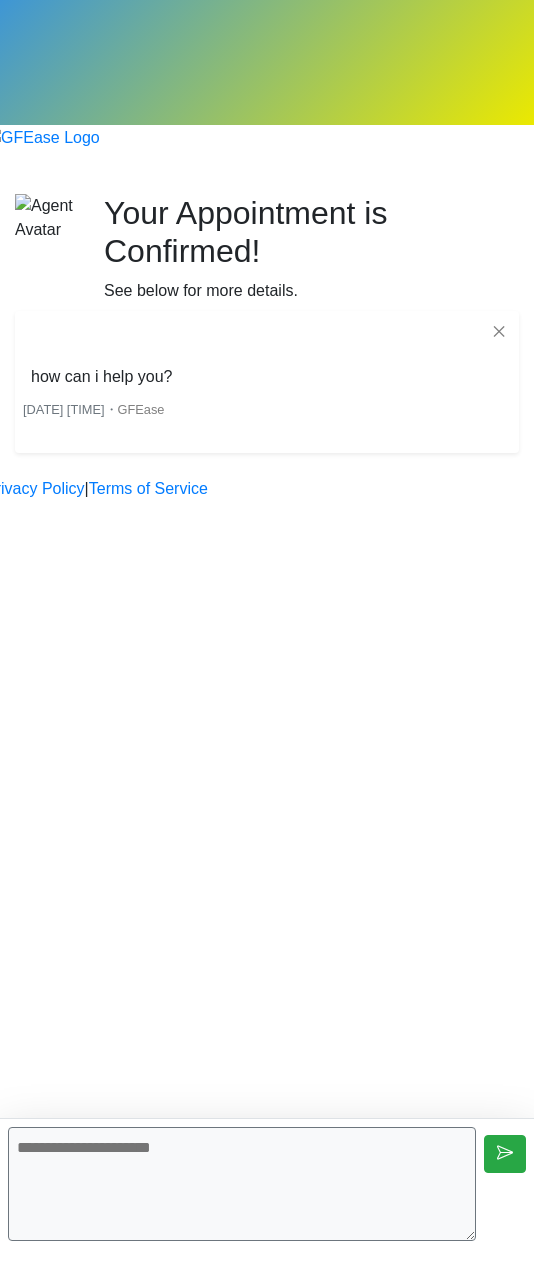 click at bounding box center (-7, 161) 